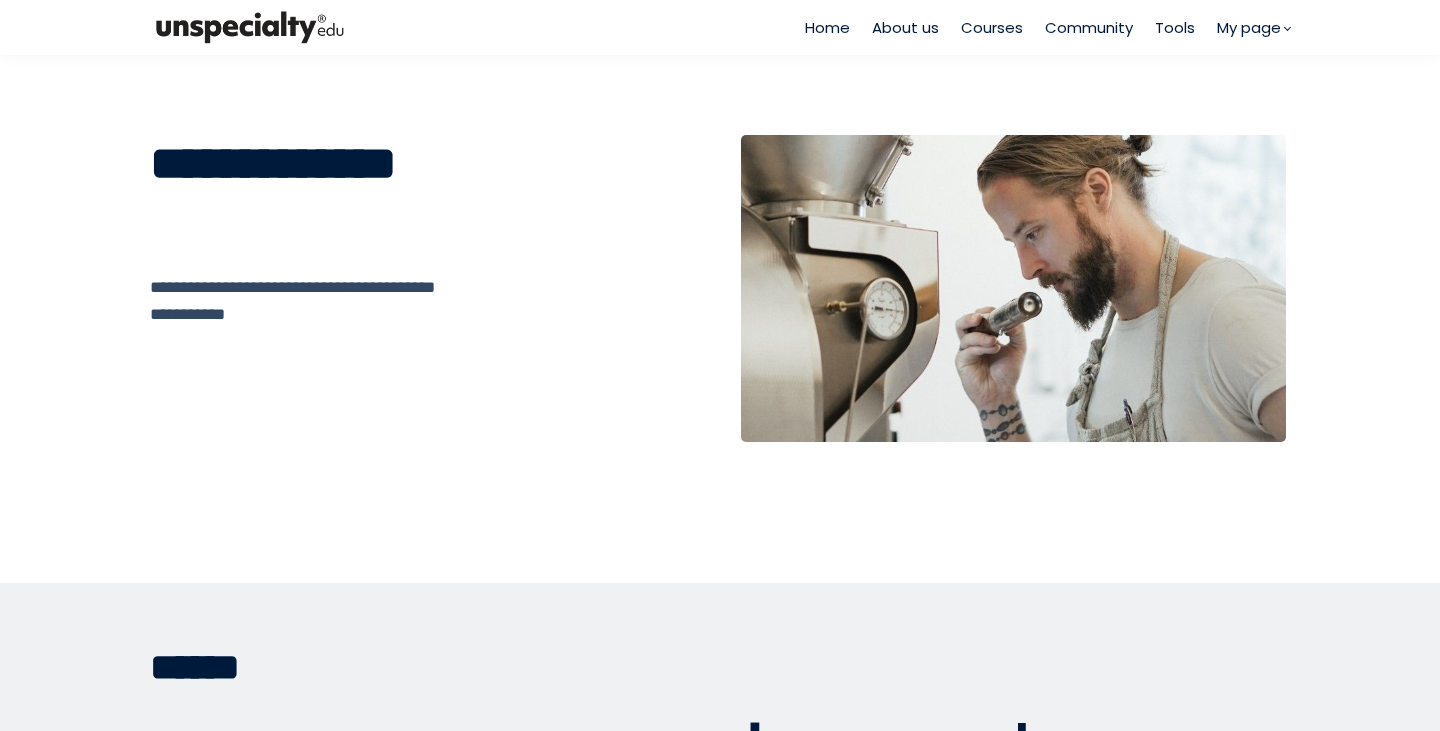 scroll, scrollTop: 0, scrollLeft: 0, axis: both 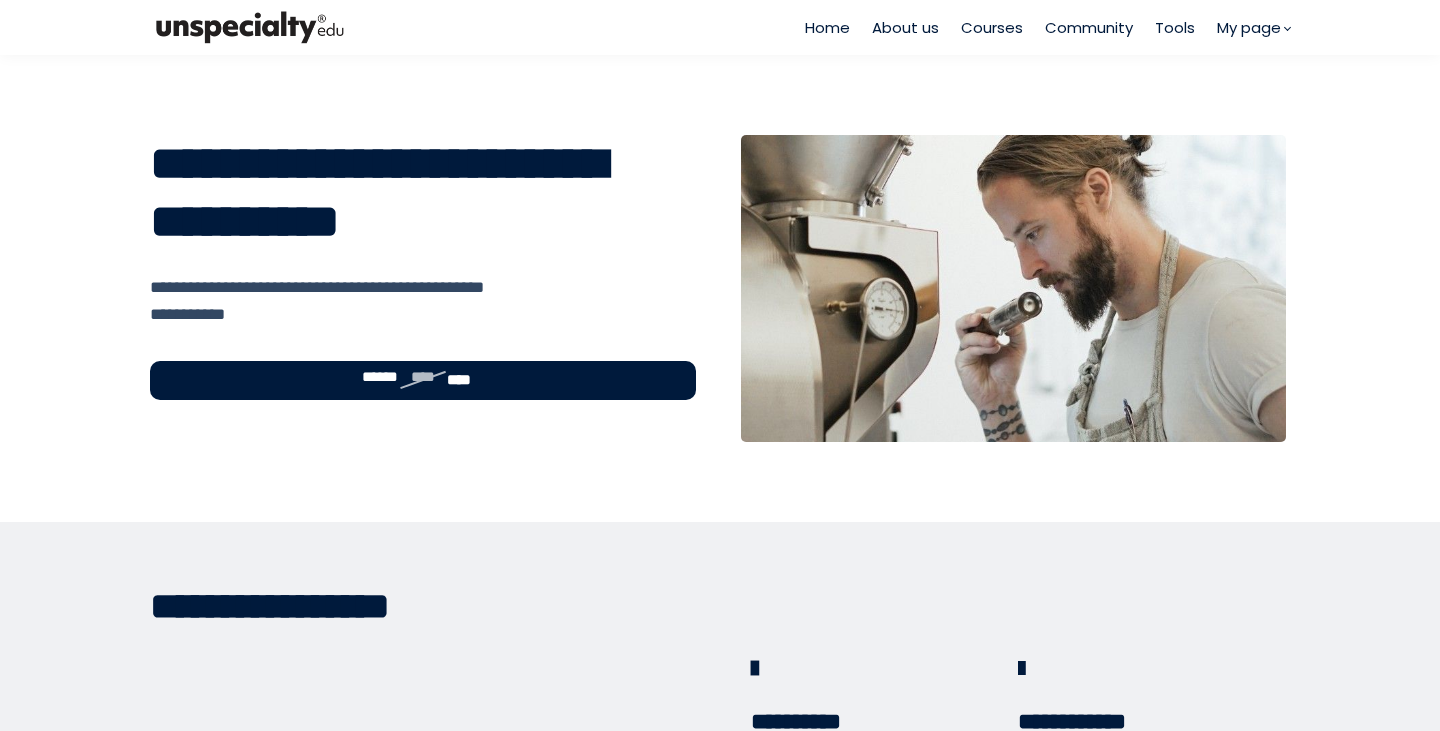 click on "Courses" at bounding box center (992, 27) 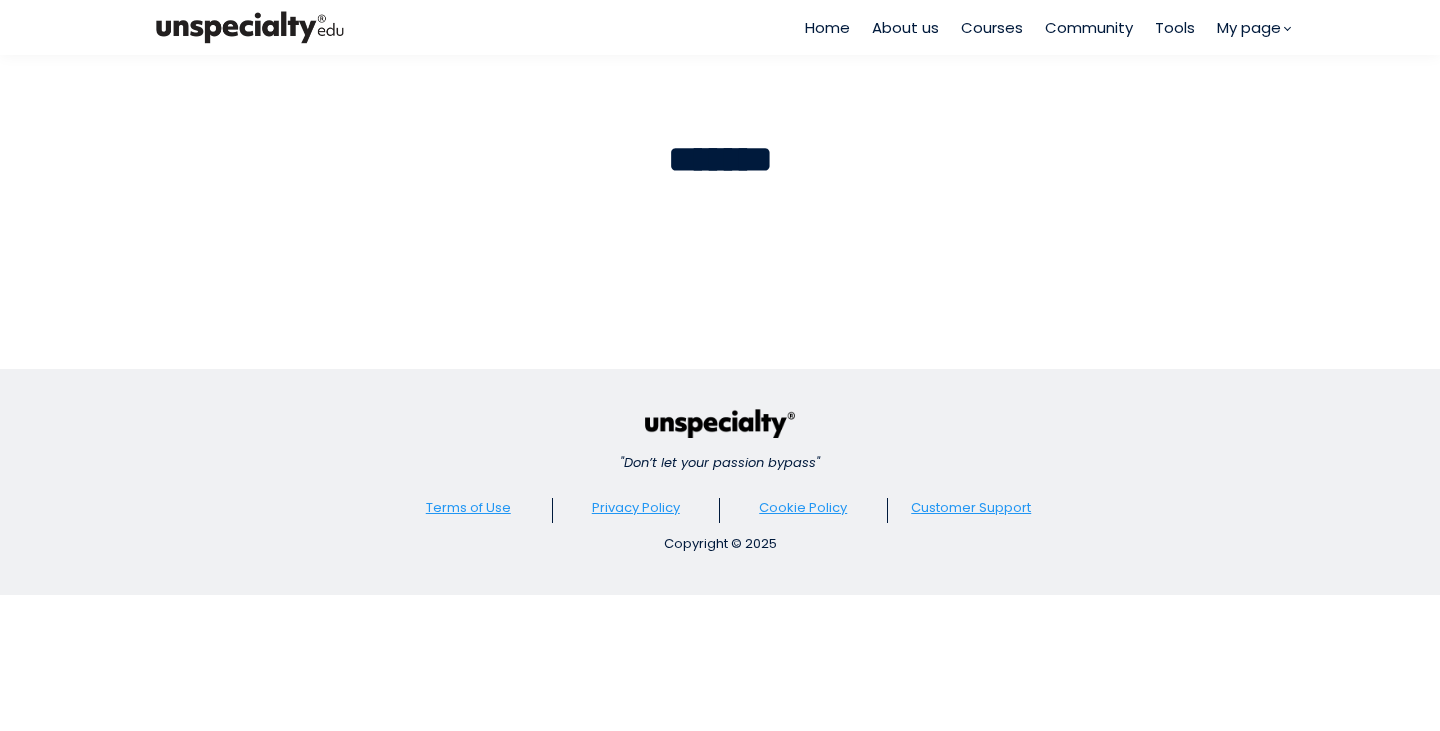 scroll, scrollTop: 0, scrollLeft: 0, axis: both 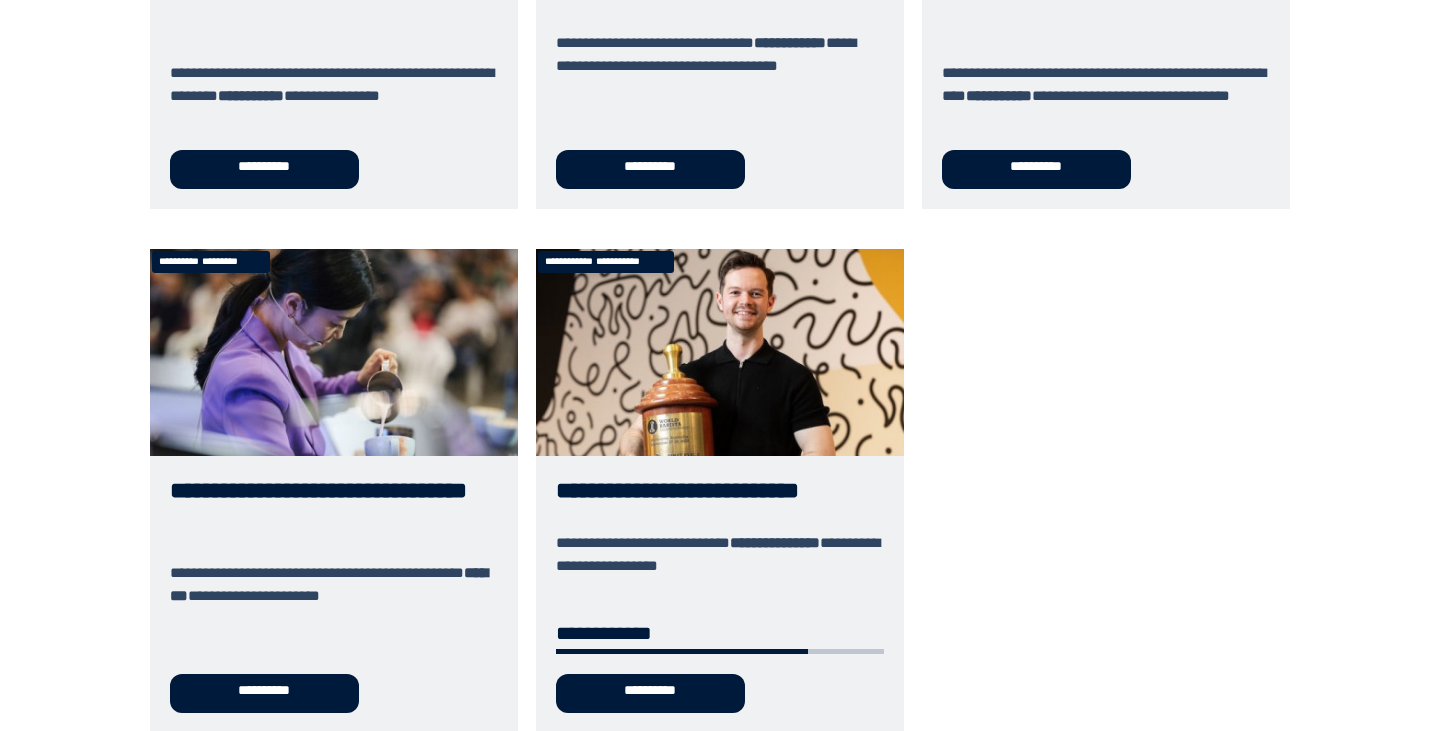 click on "**********" at bounding box center (720, 490) 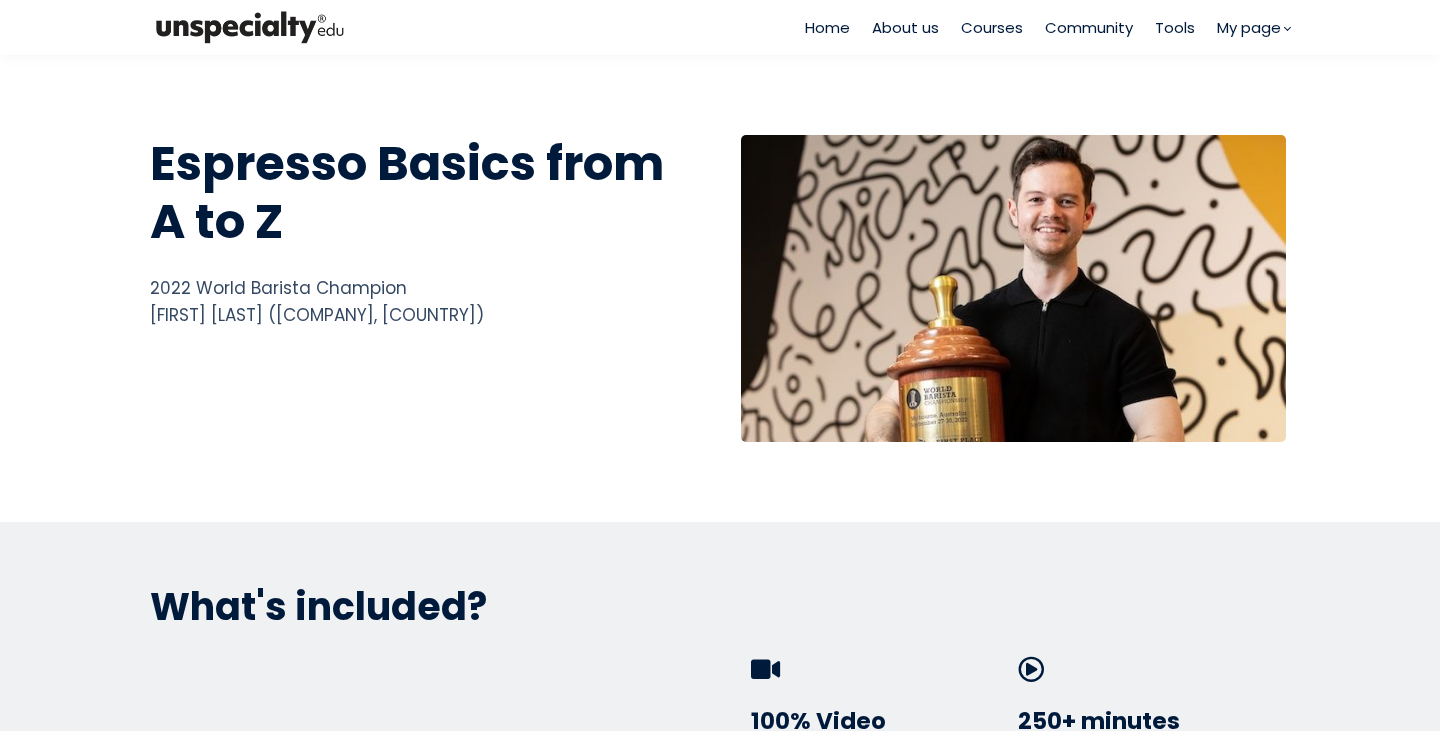 scroll, scrollTop: 0, scrollLeft: 0, axis: both 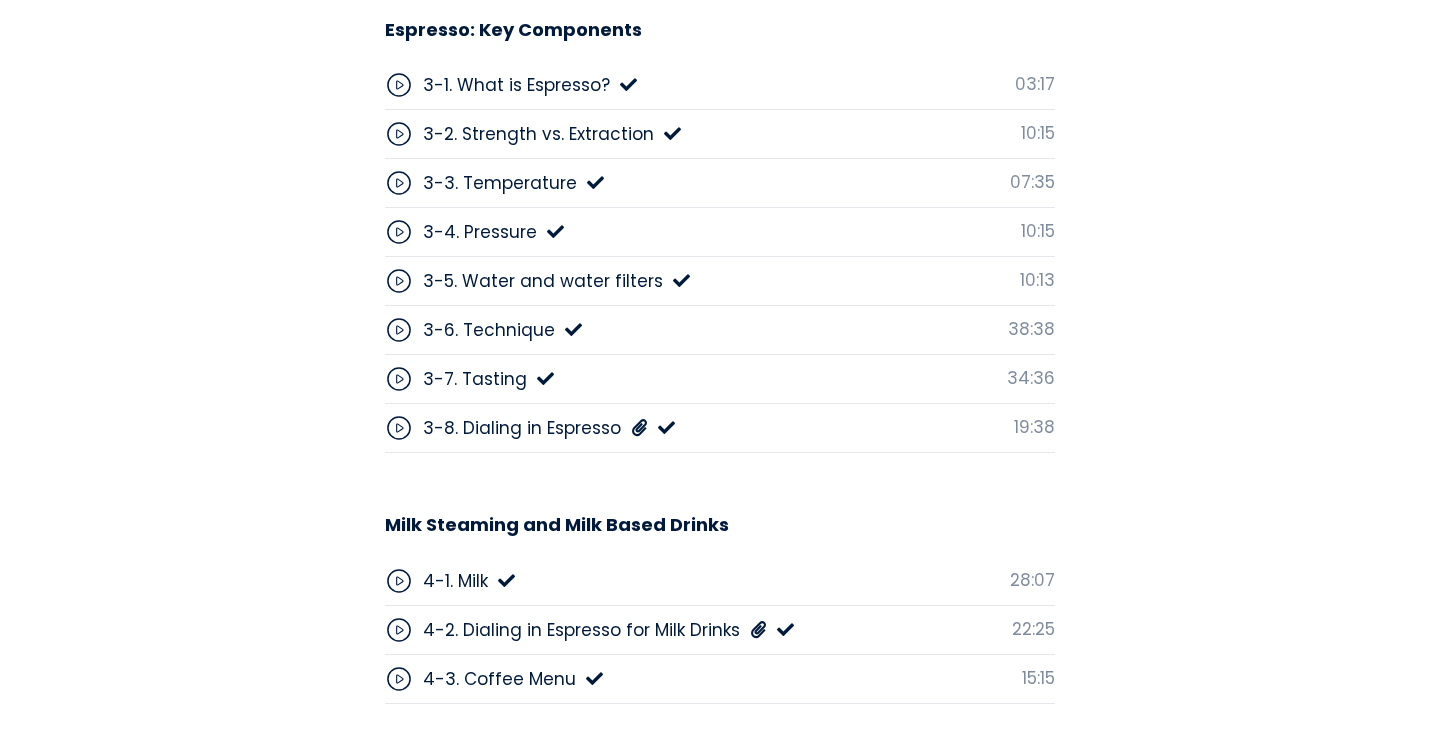 click on "3-6. Technique" at bounding box center (489, 330) 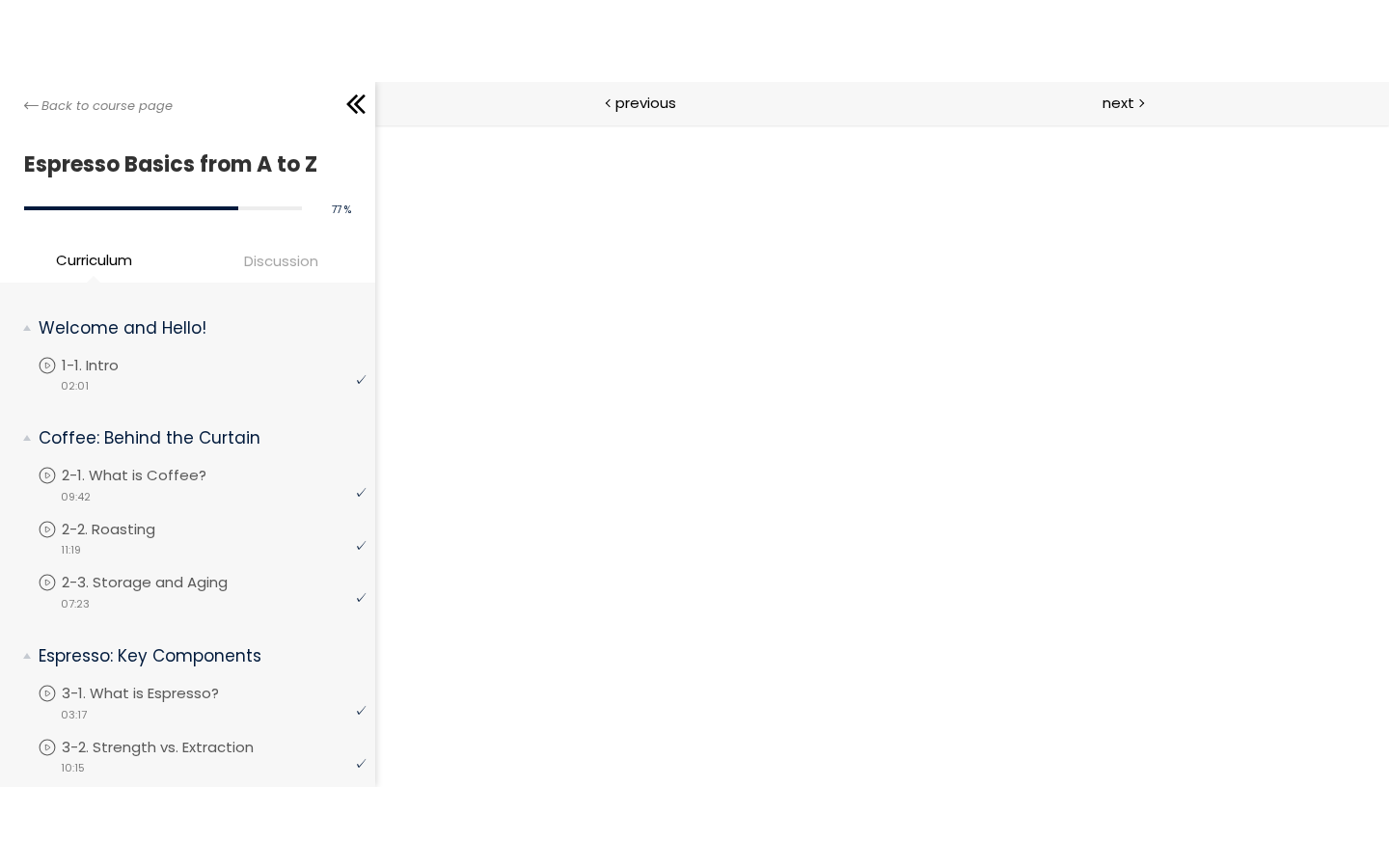 scroll, scrollTop: 0, scrollLeft: 0, axis: both 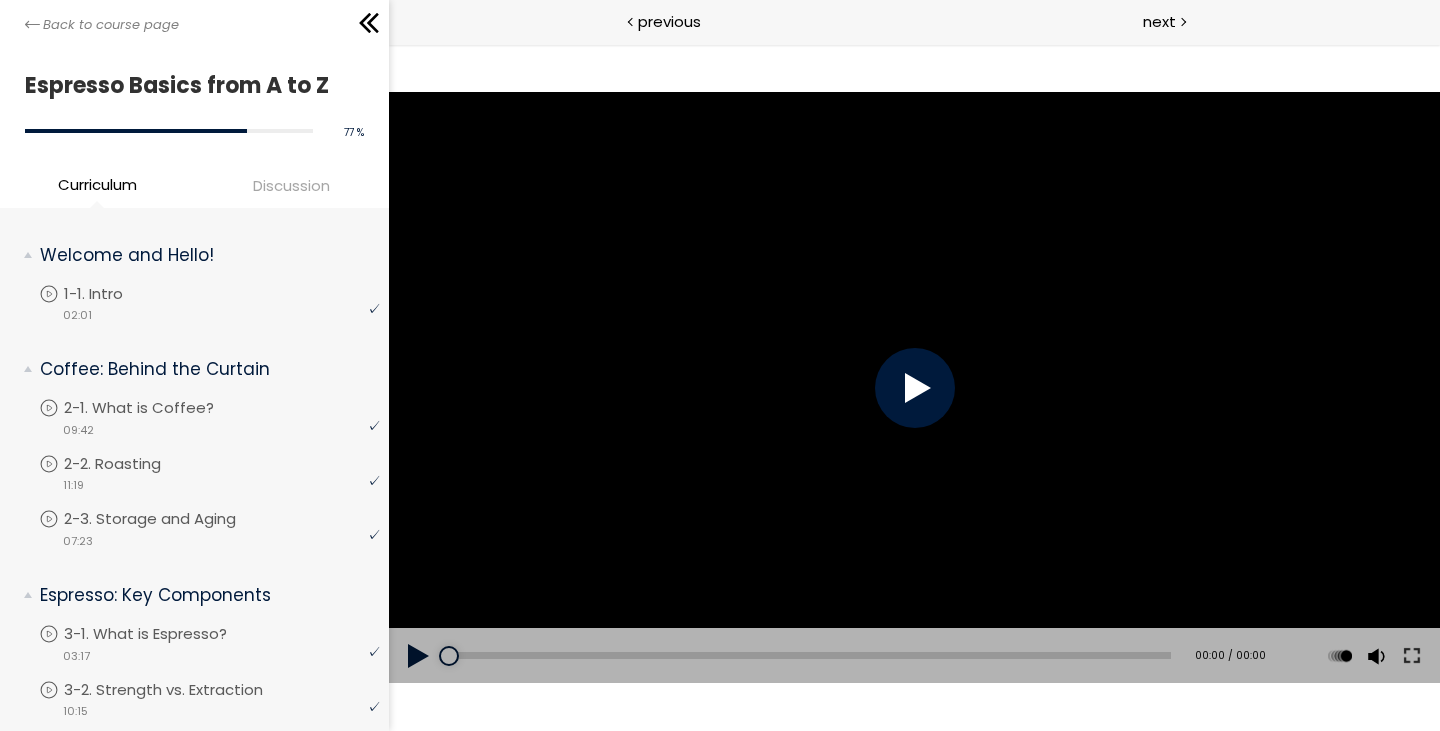 click at bounding box center (914, 388) 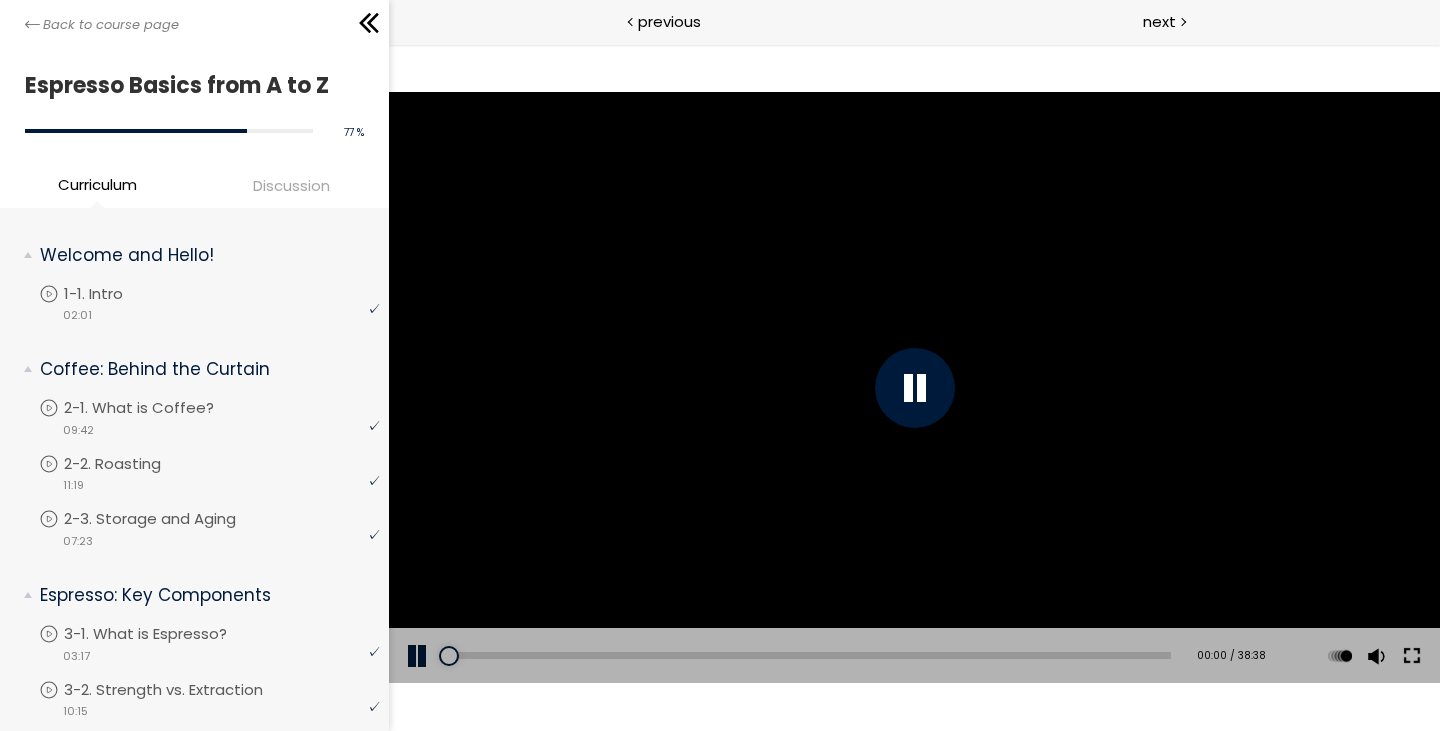 click at bounding box center [1411, 656] 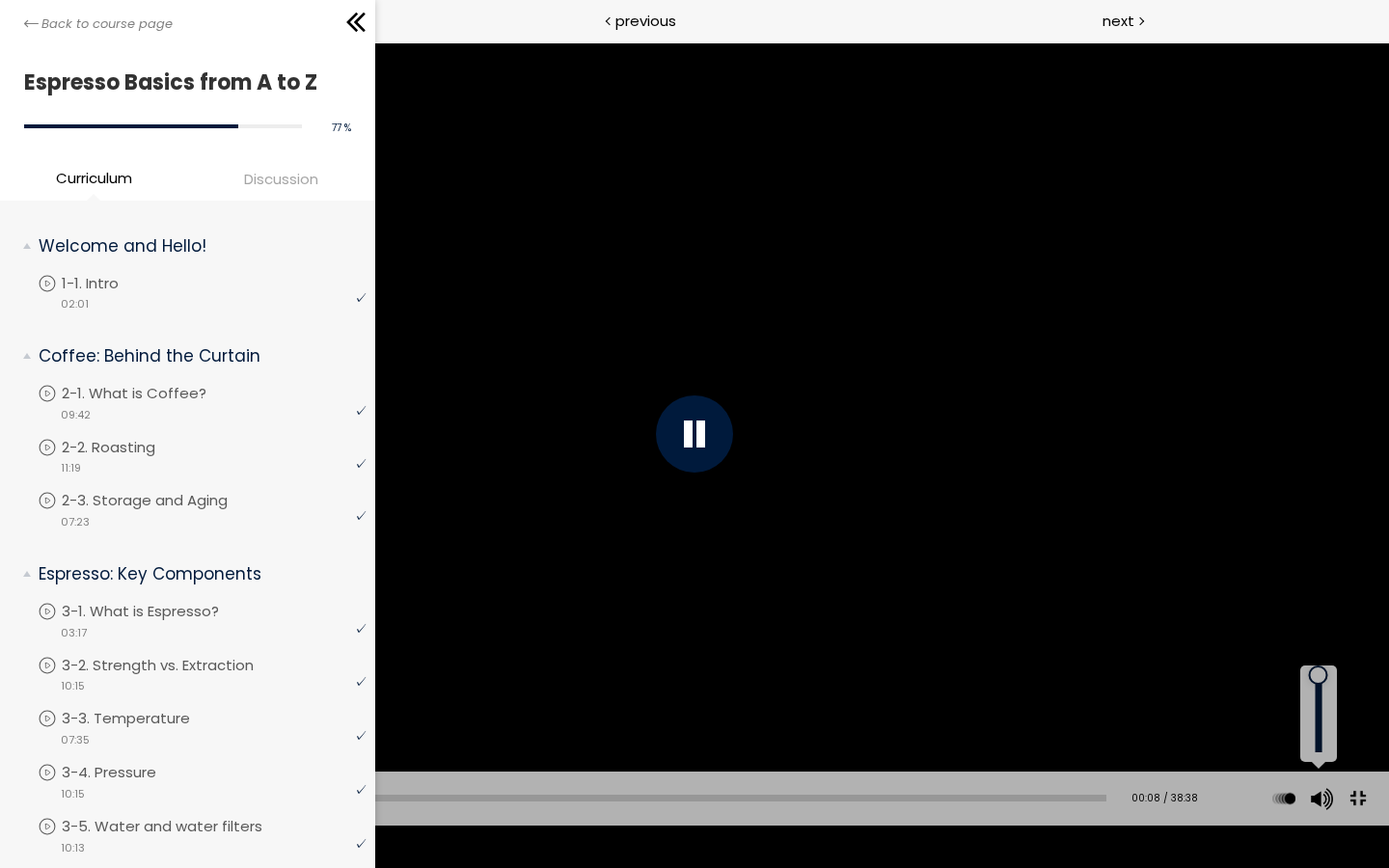 drag, startPoint x: 1321, startPoint y: 769, endPoint x: 1321, endPoint y: 685, distance: 84 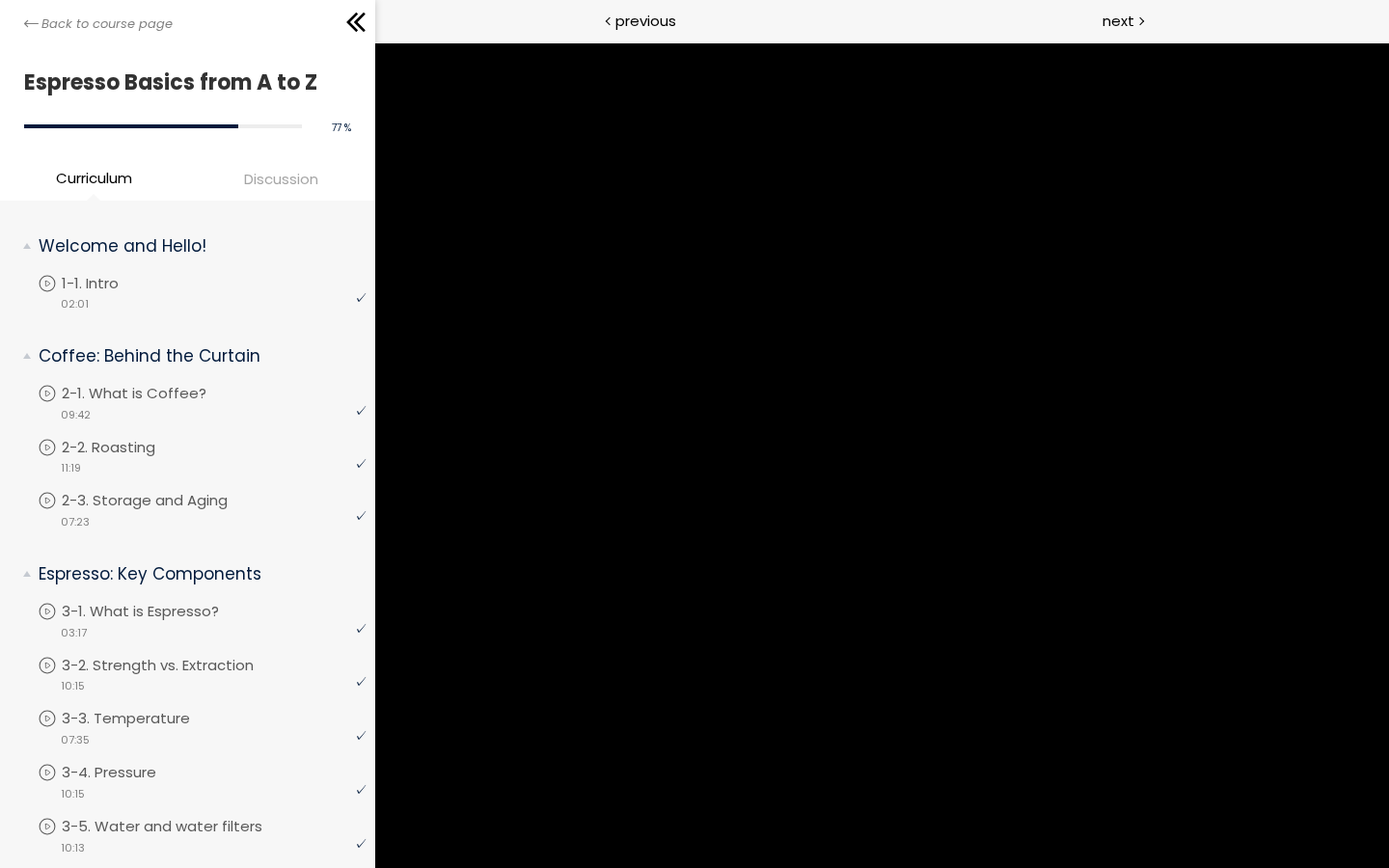 click at bounding box center [694, 434] 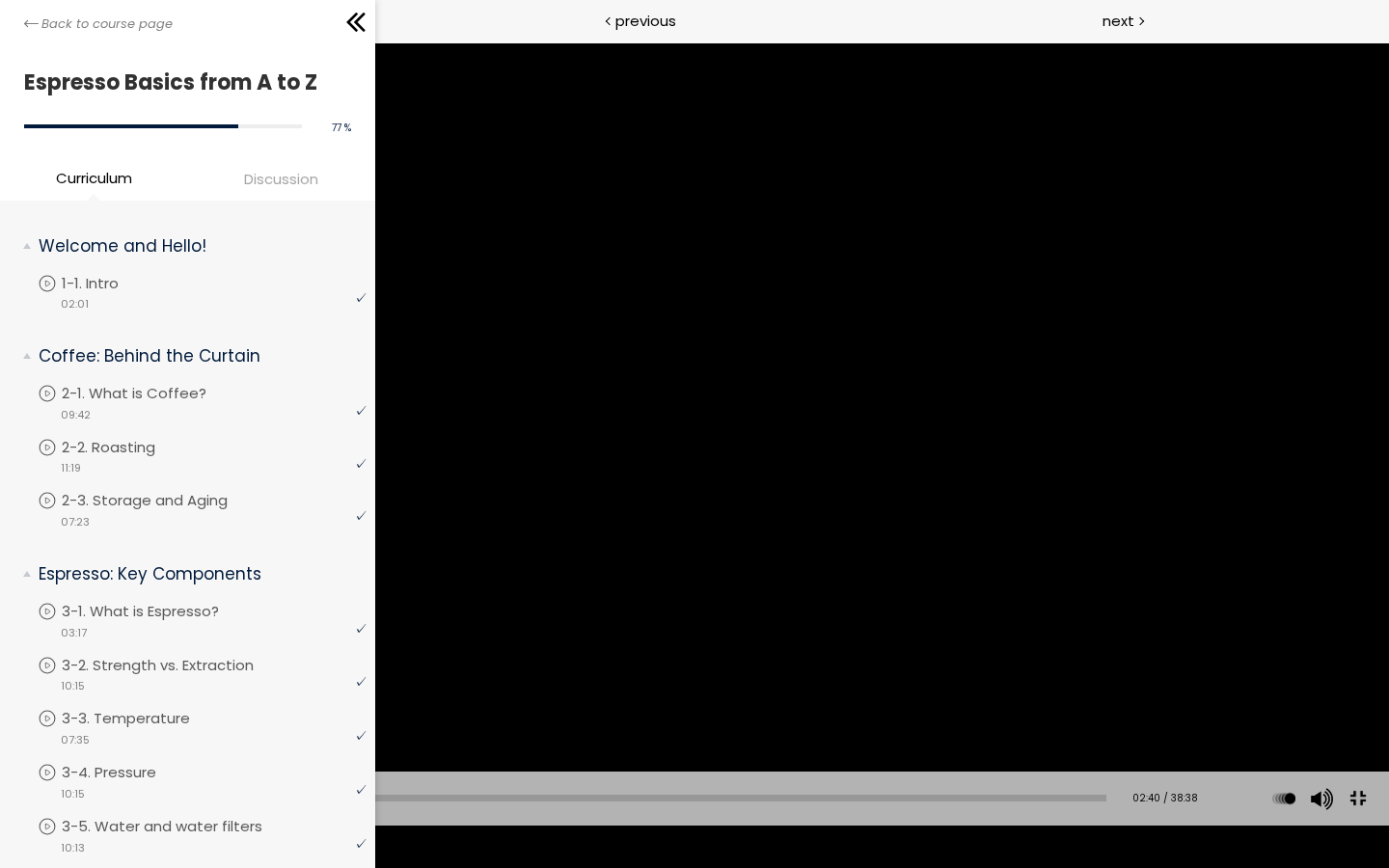 click at bounding box center (694, 434) 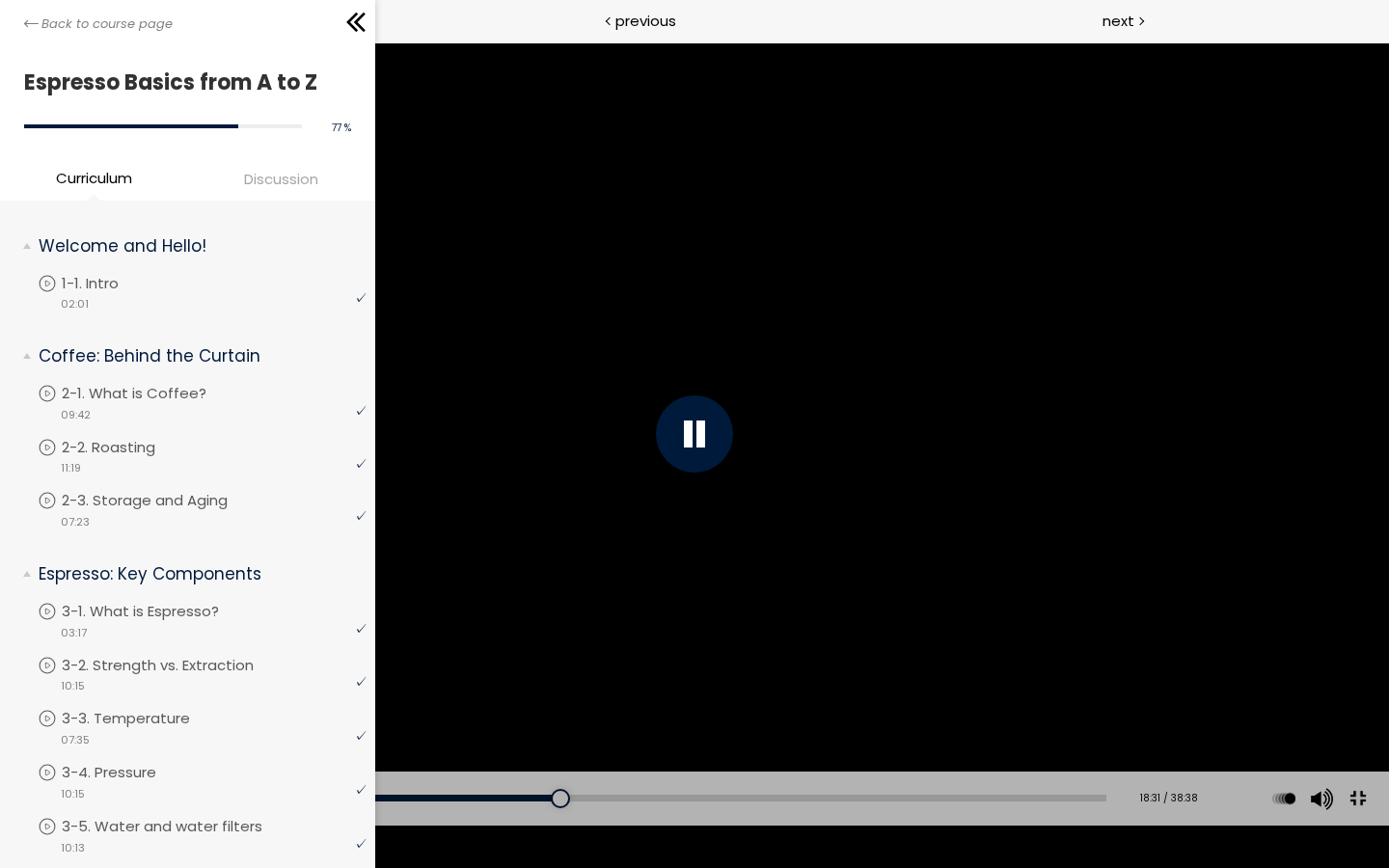 click at bounding box center (694, 434) 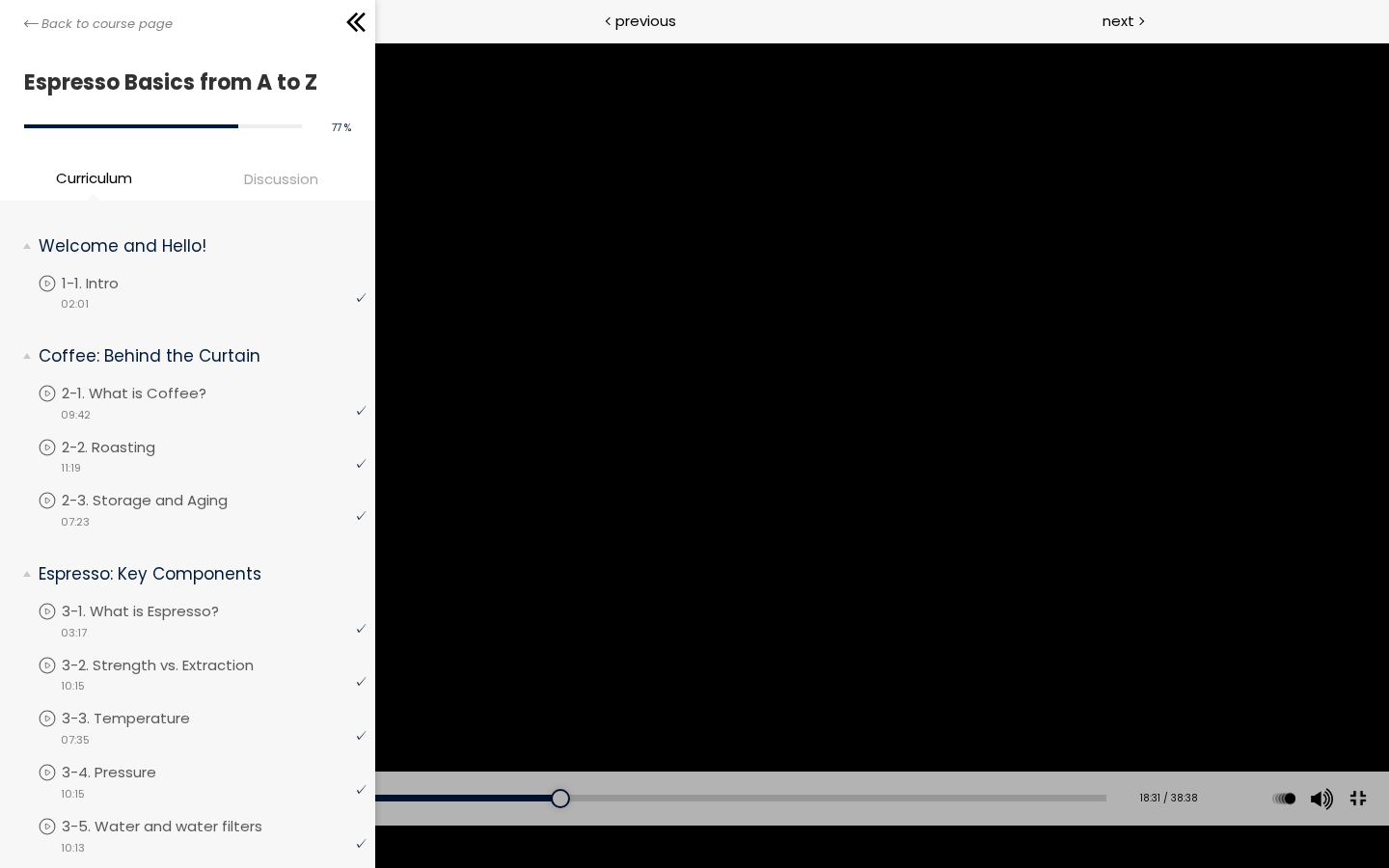 click at bounding box center [694, 434] 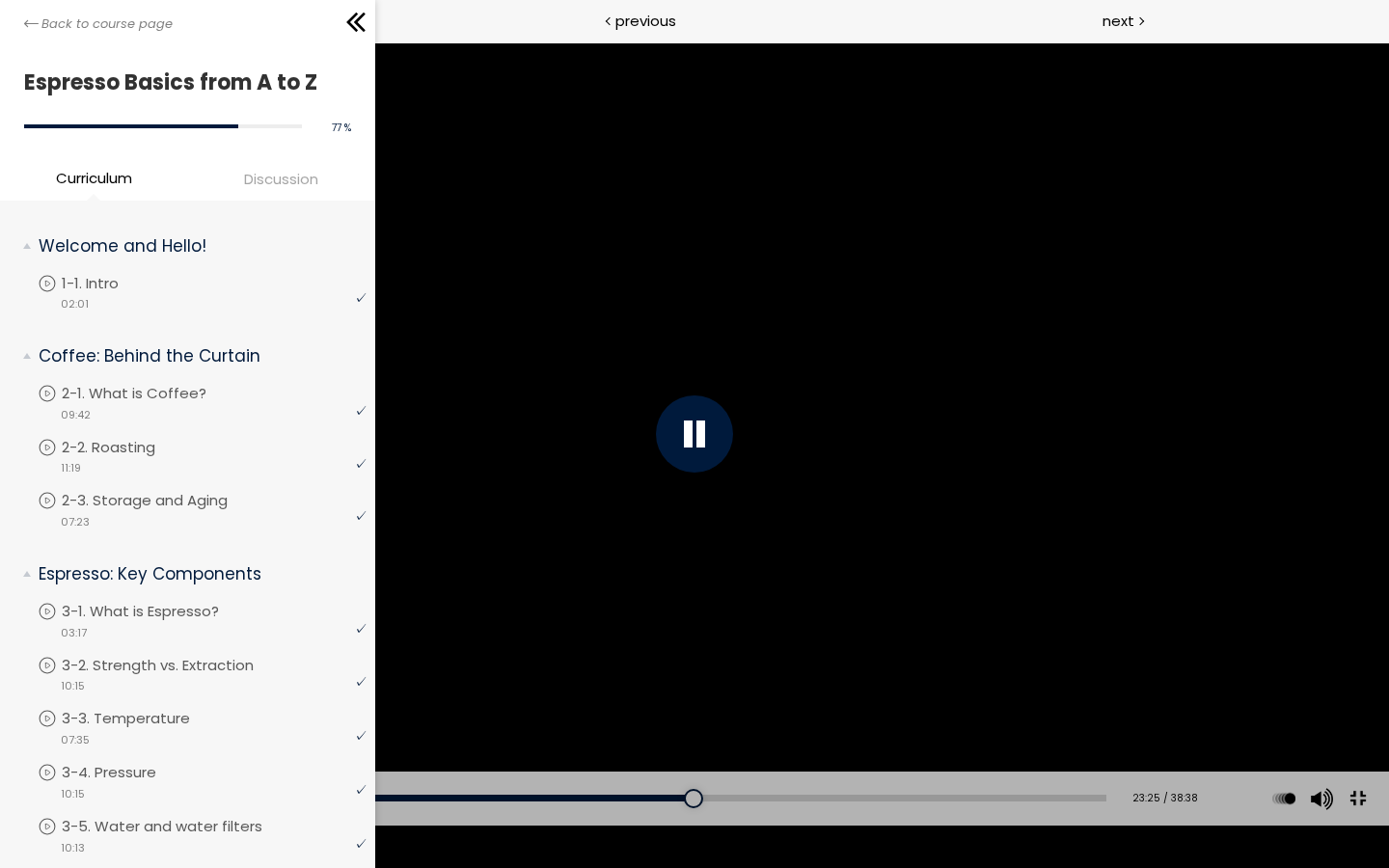 click at bounding box center [694, 434] 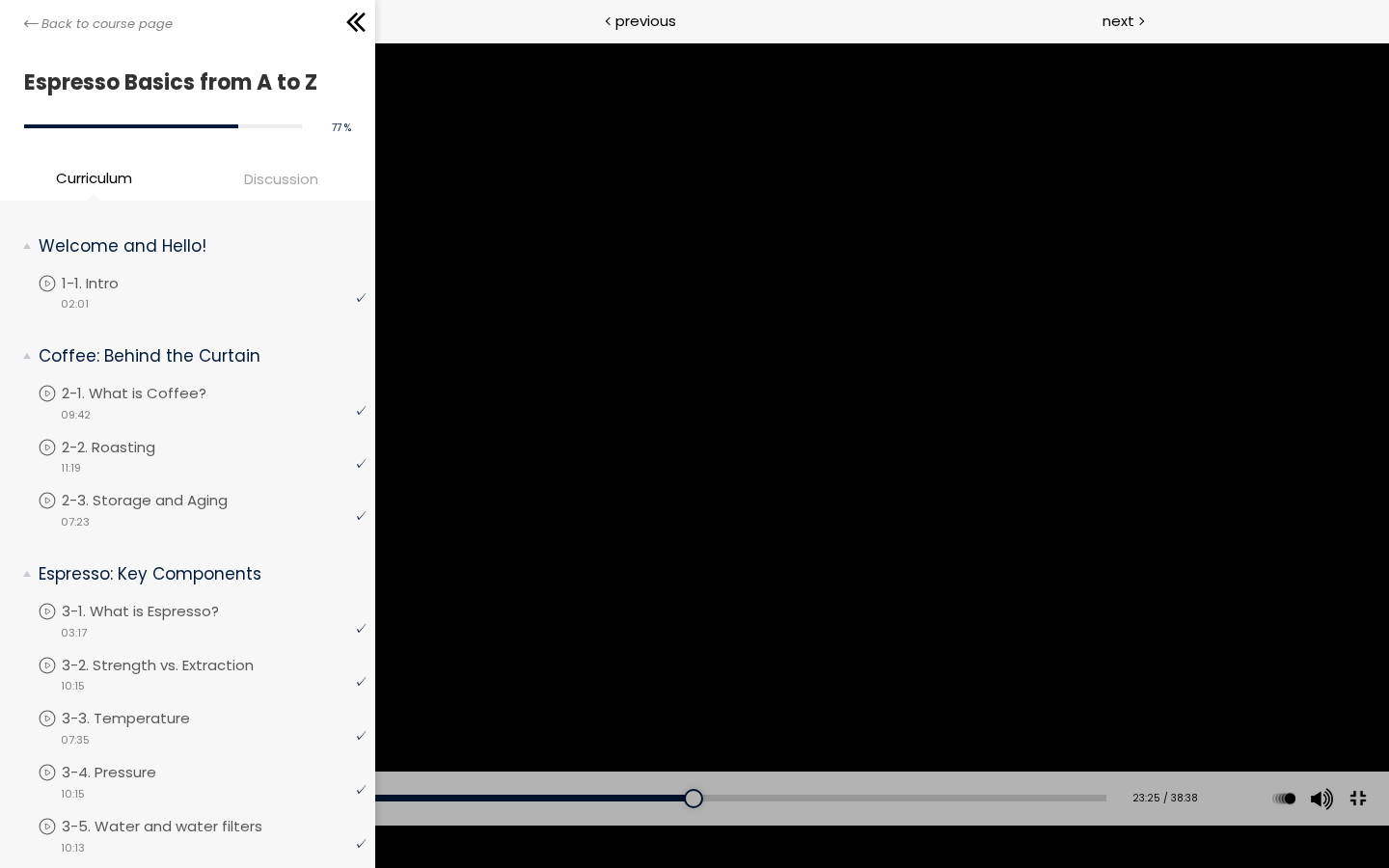 click at bounding box center [694, 434] 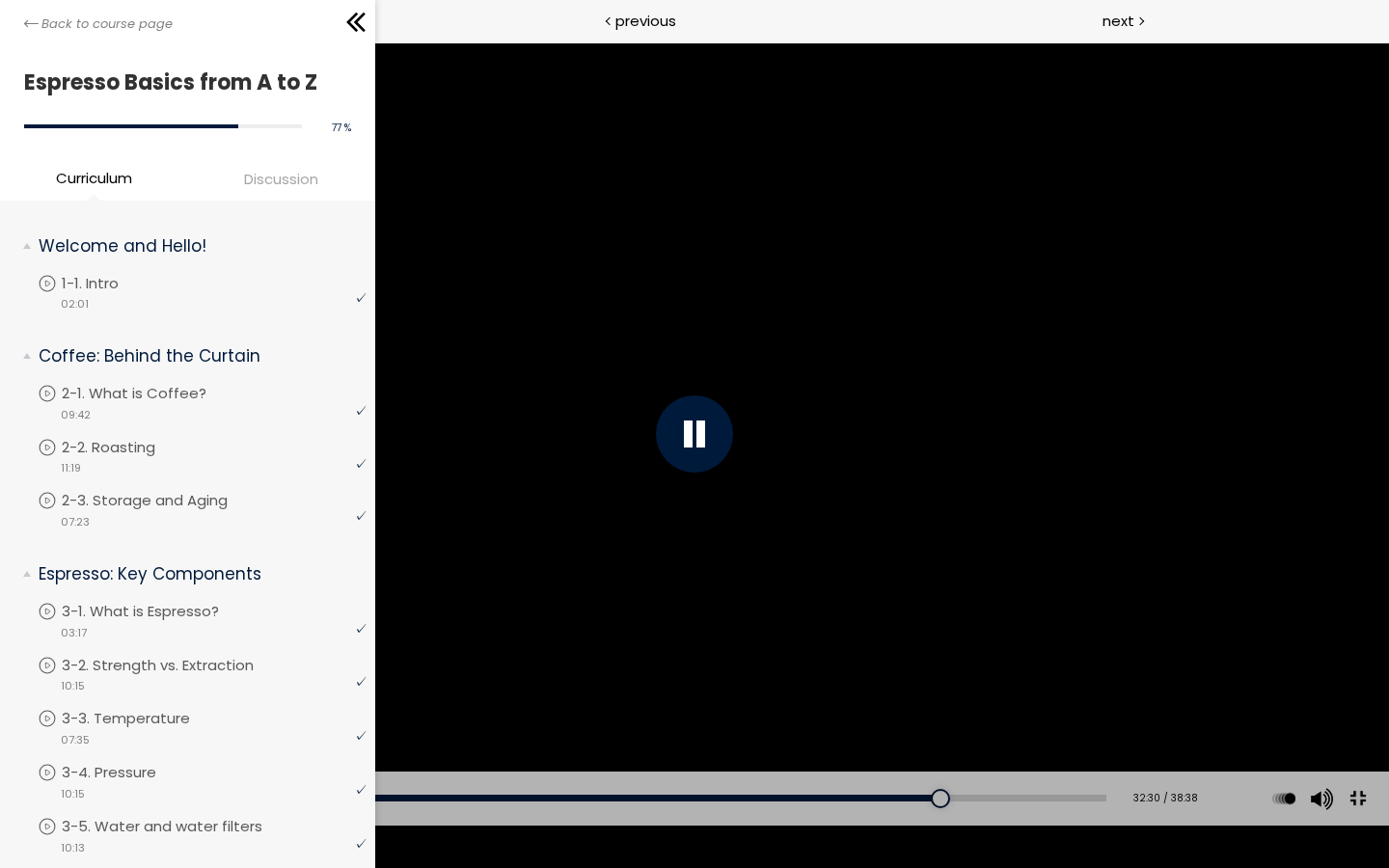 click at bounding box center (694, 434) 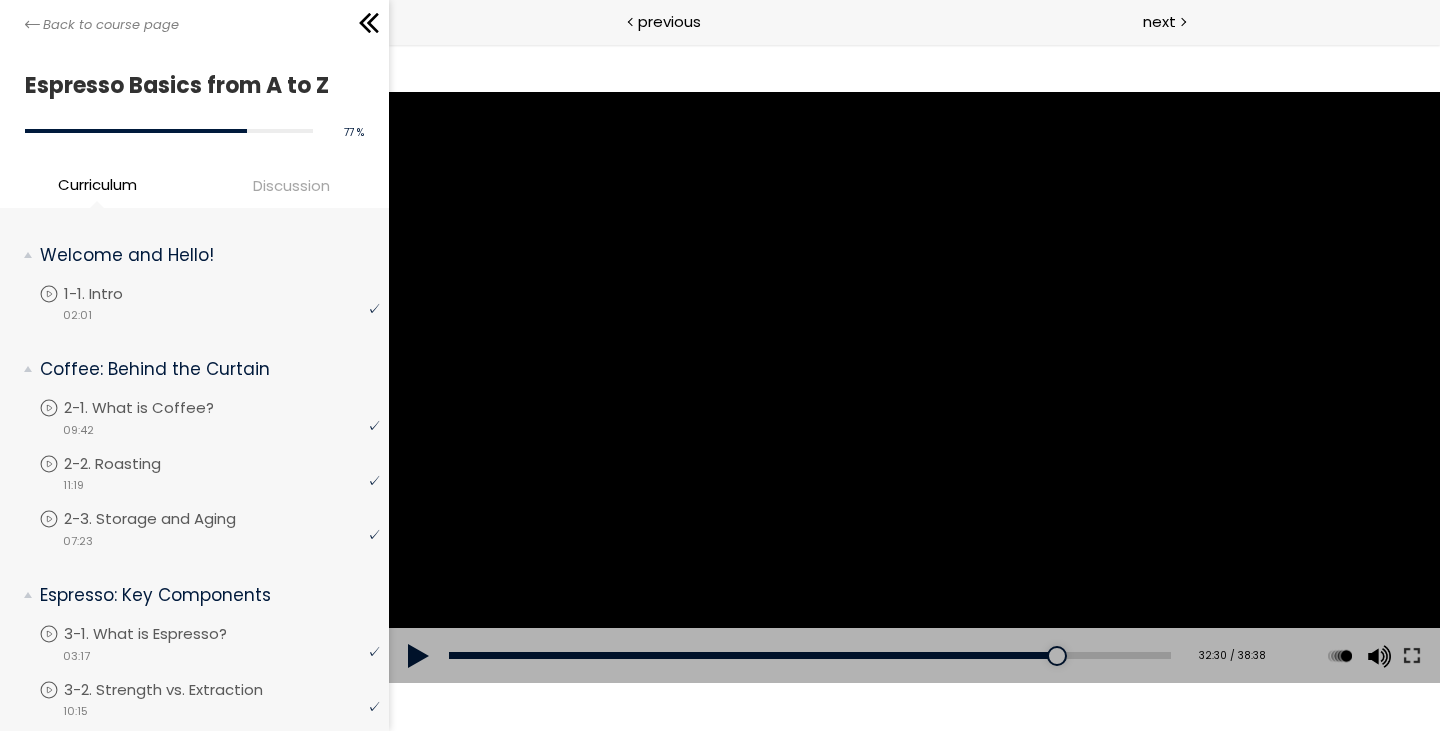 click at bounding box center (913, 387) 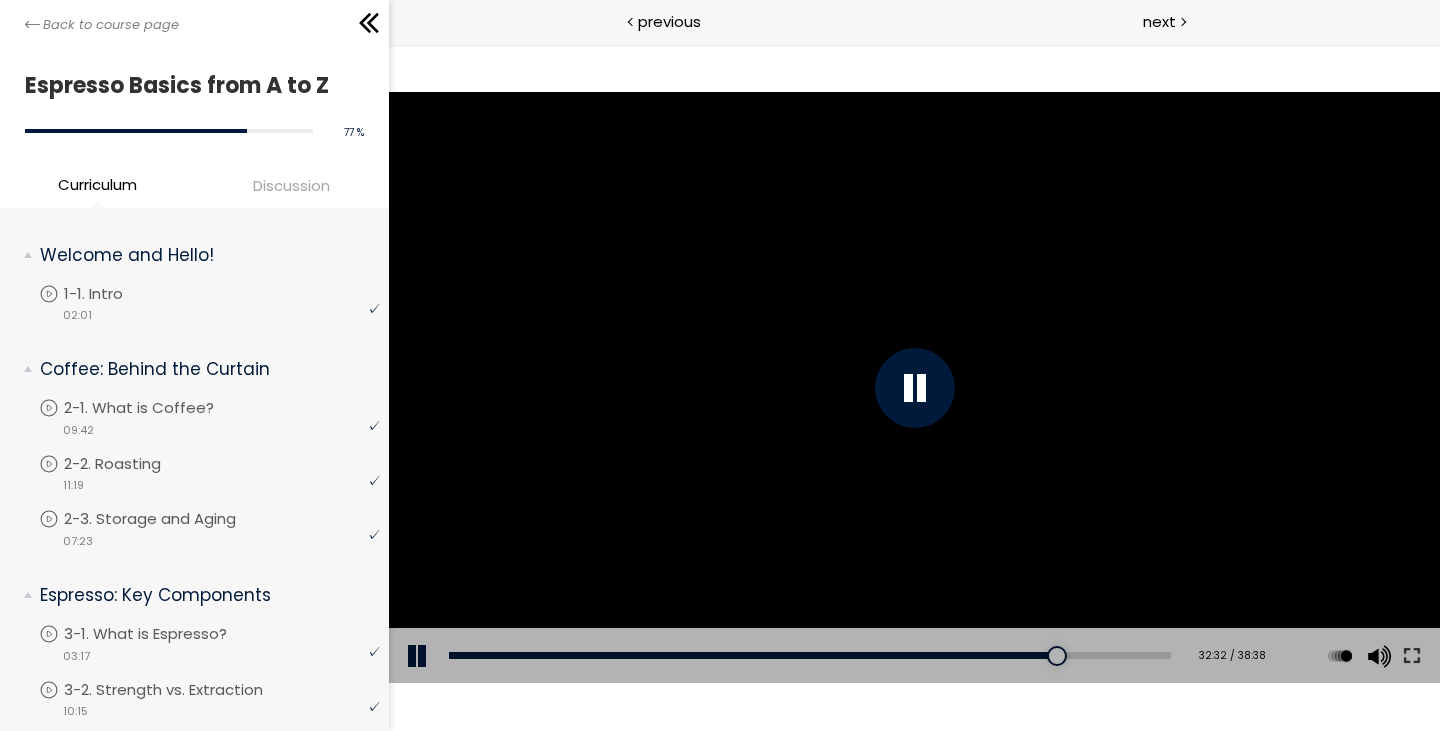 click at bounding box center [913, 387] 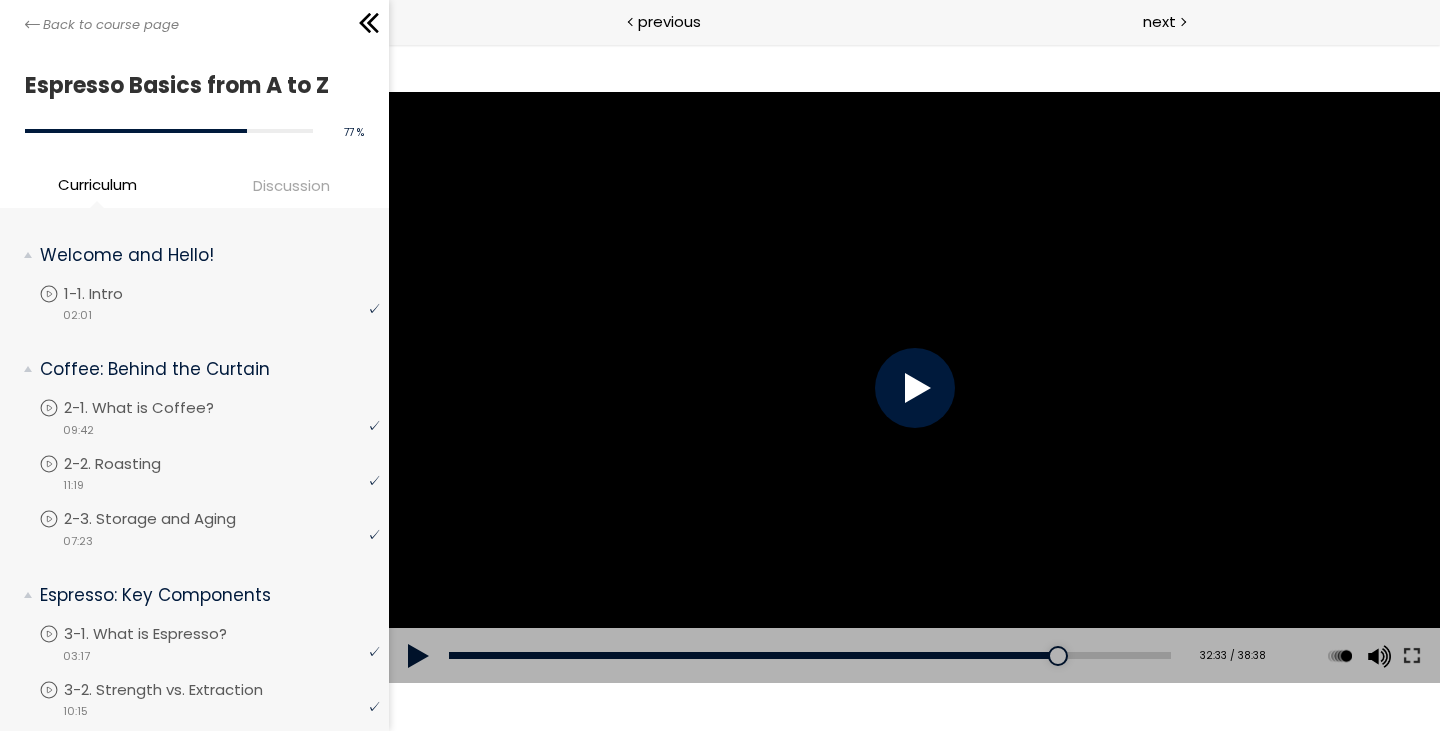 click at bounding box center [913, 387] 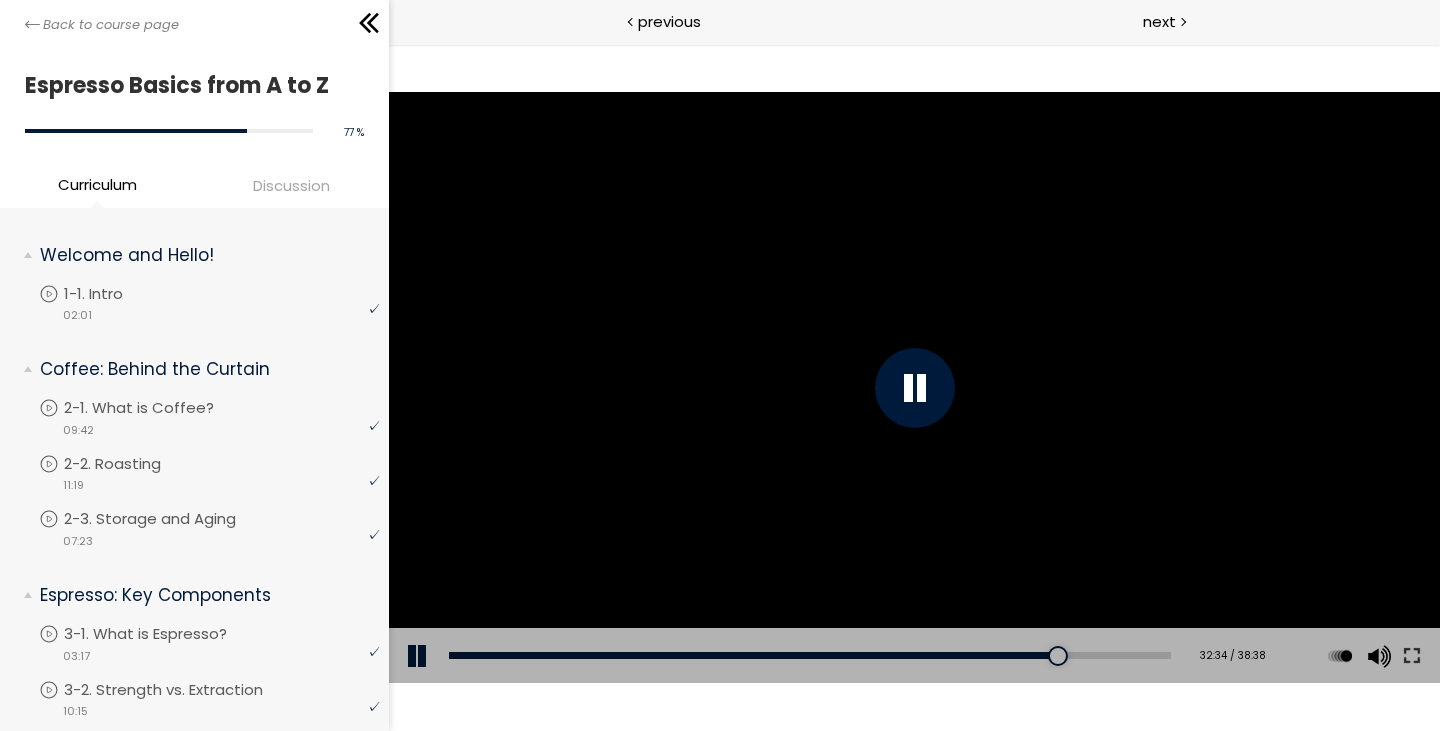 click at bounding box center (913, 387) 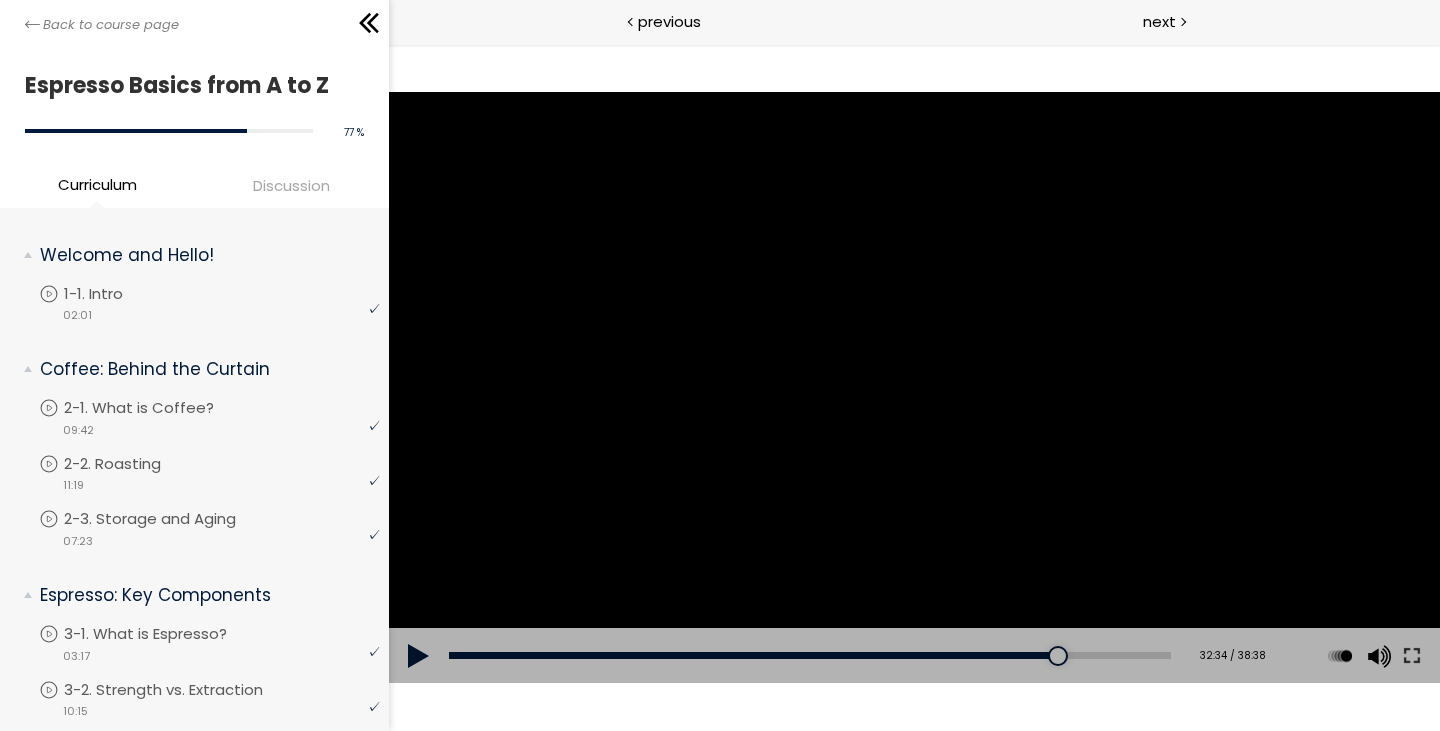 click at bounding box center [913, 387] 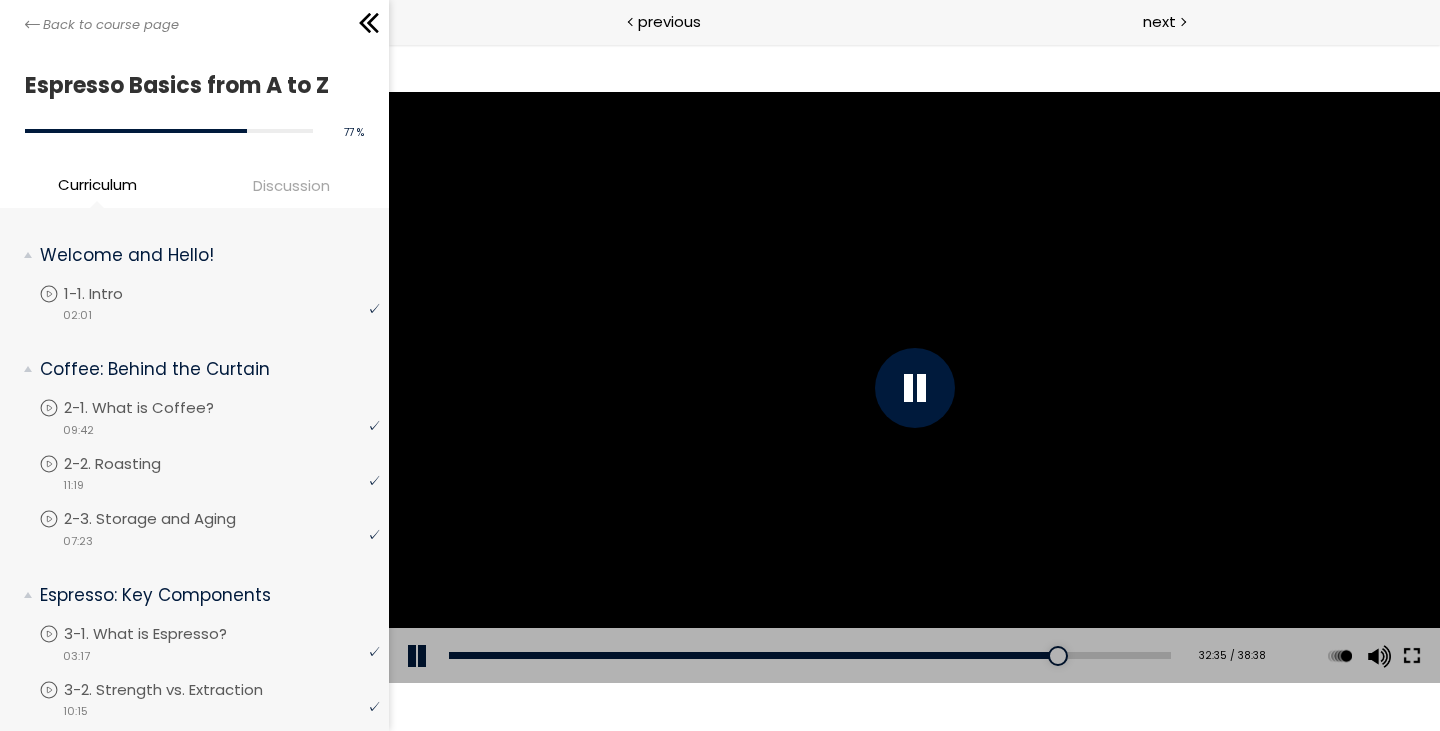 click at bounding box center [1411, 656] 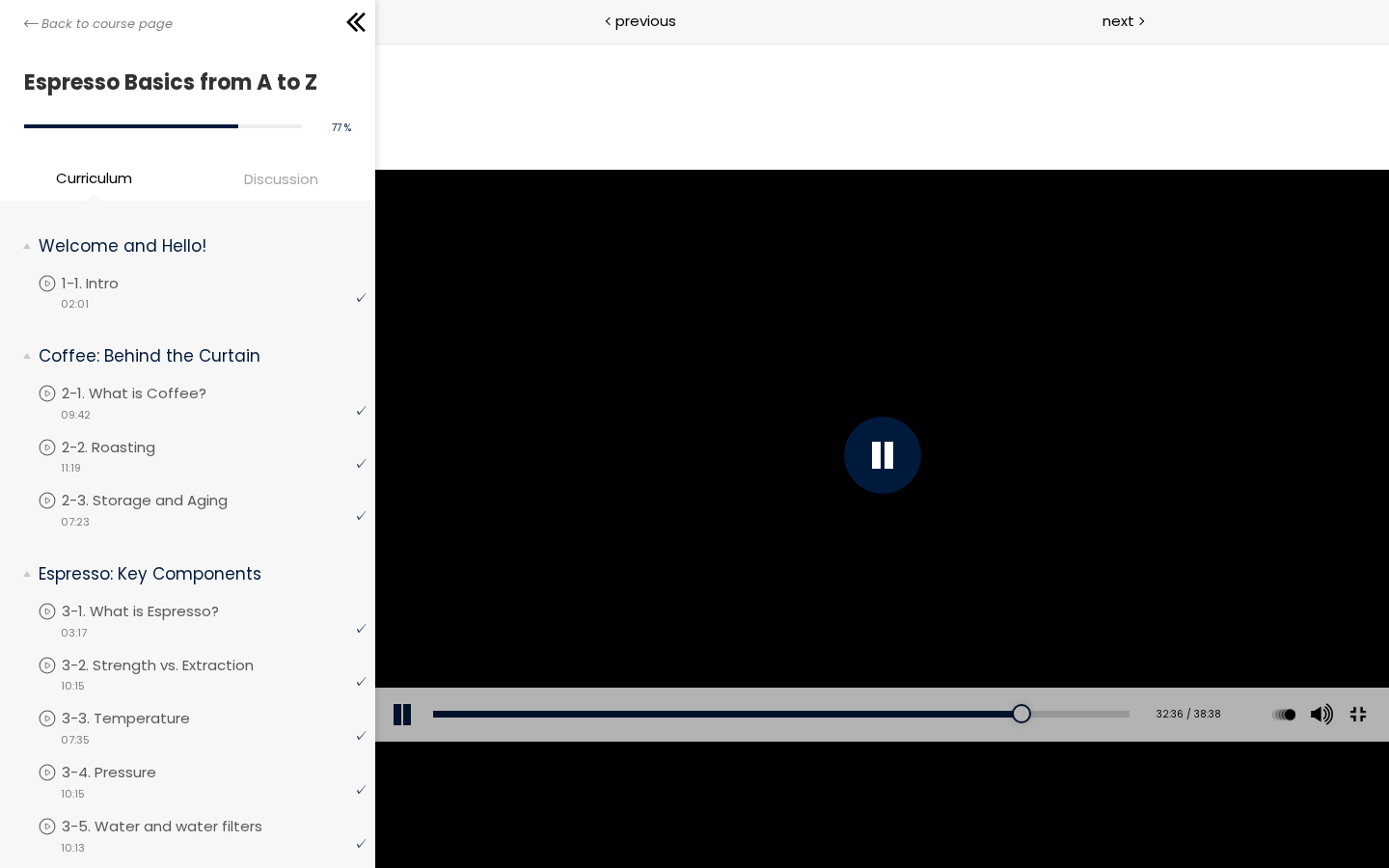 type 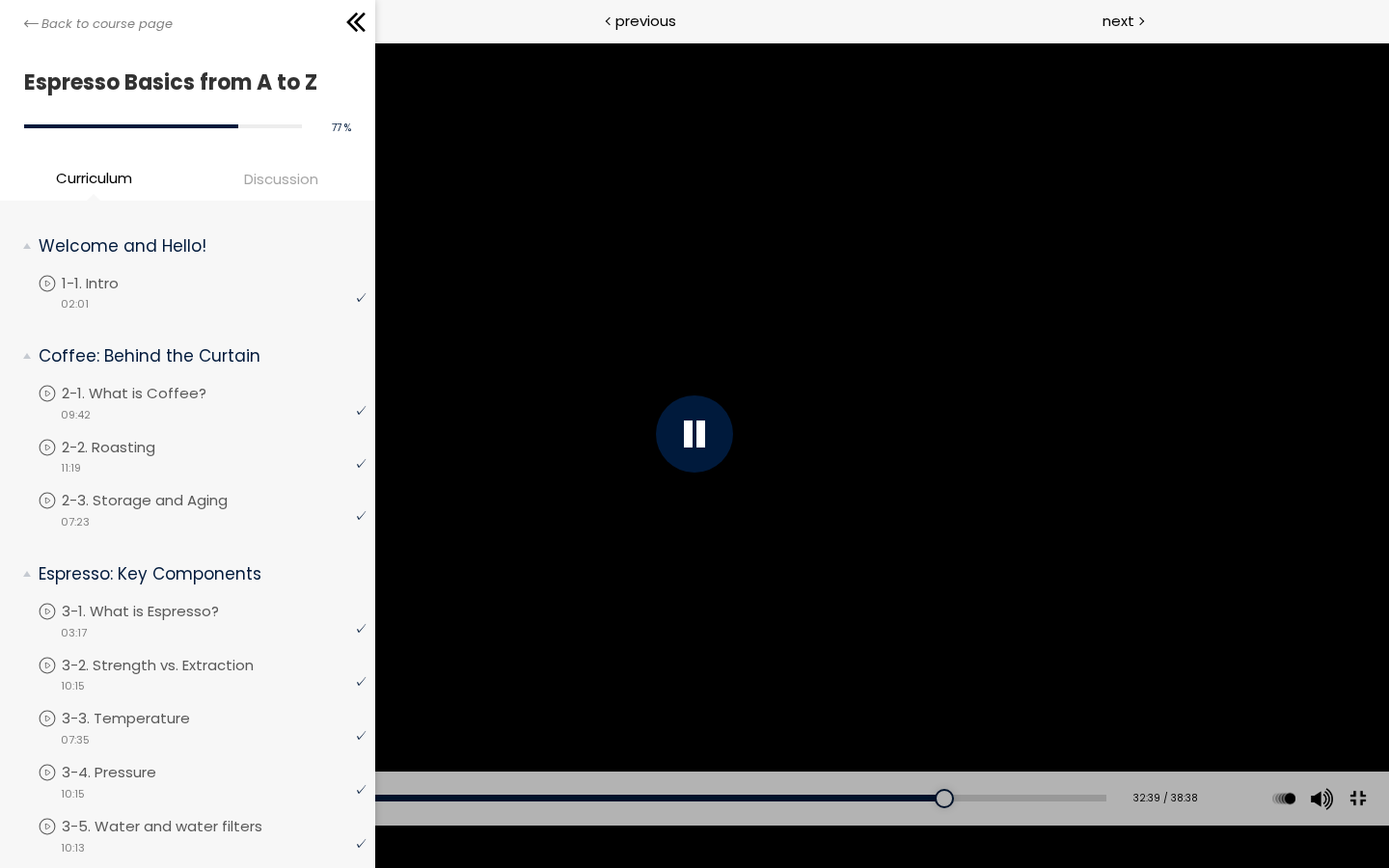 click on "Add chapter
[TIME]" at bounding box center (582, 799) 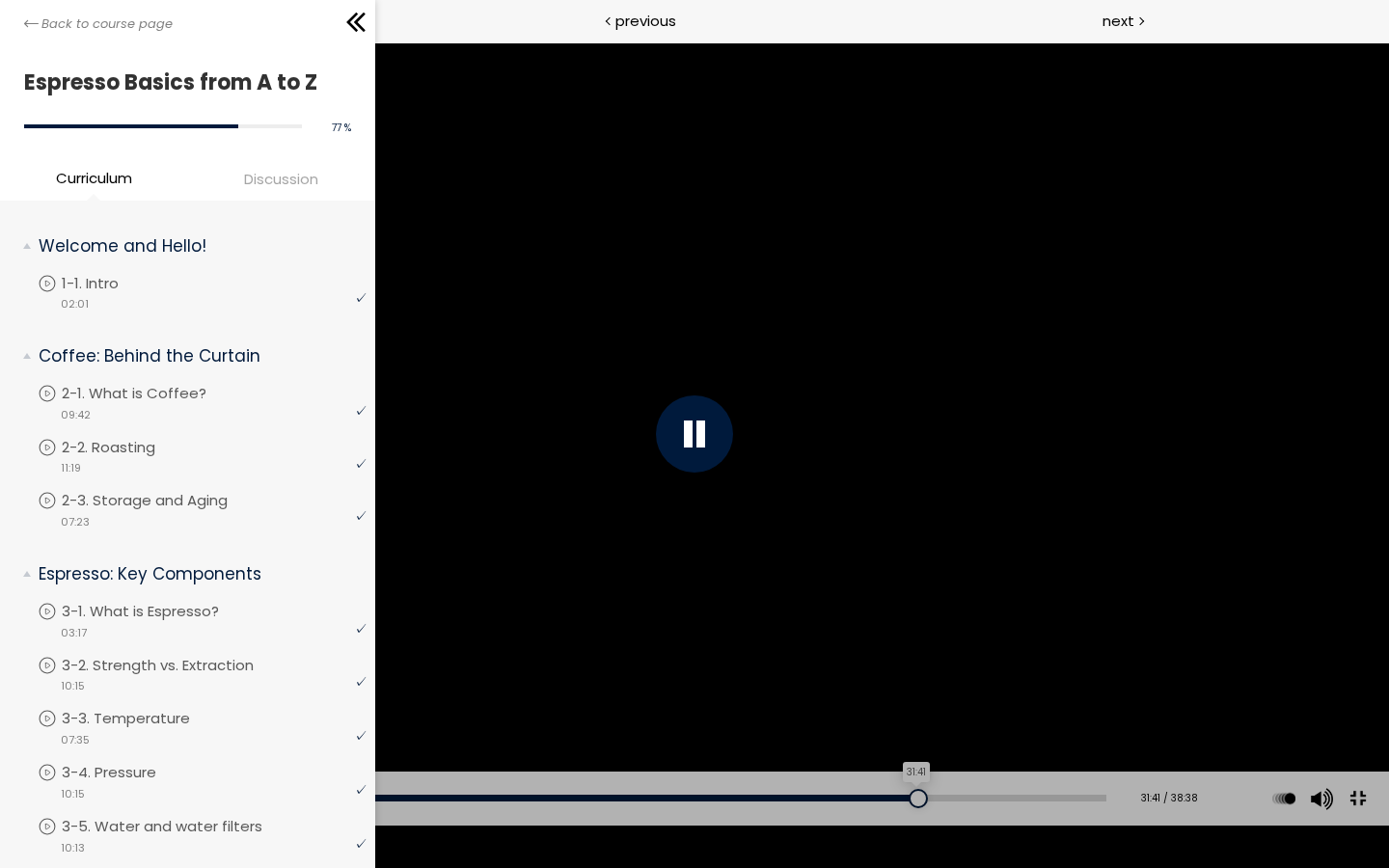 click on "31:41" at bounding box center [582, 798] 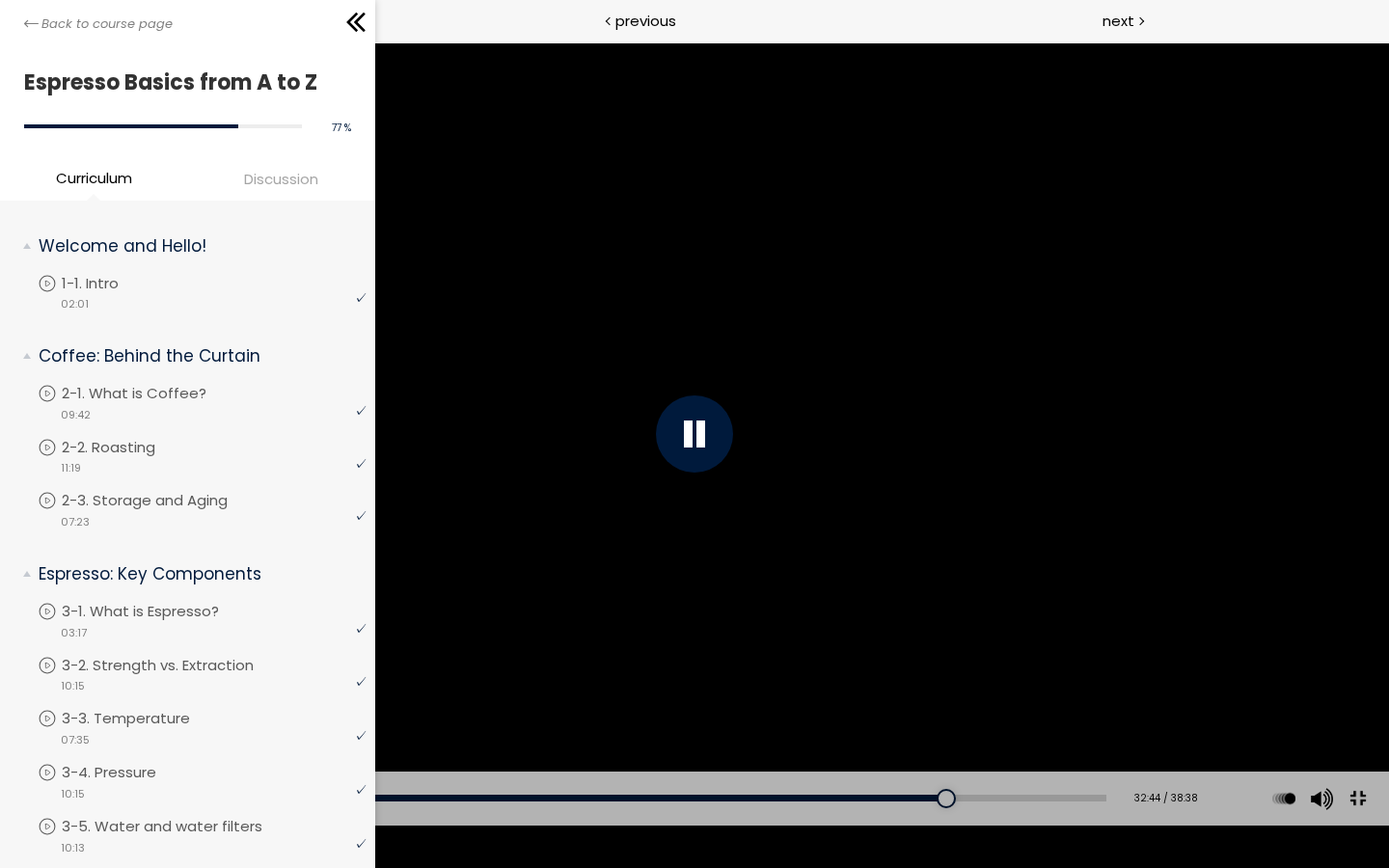 click at bounding box center (694, 434) 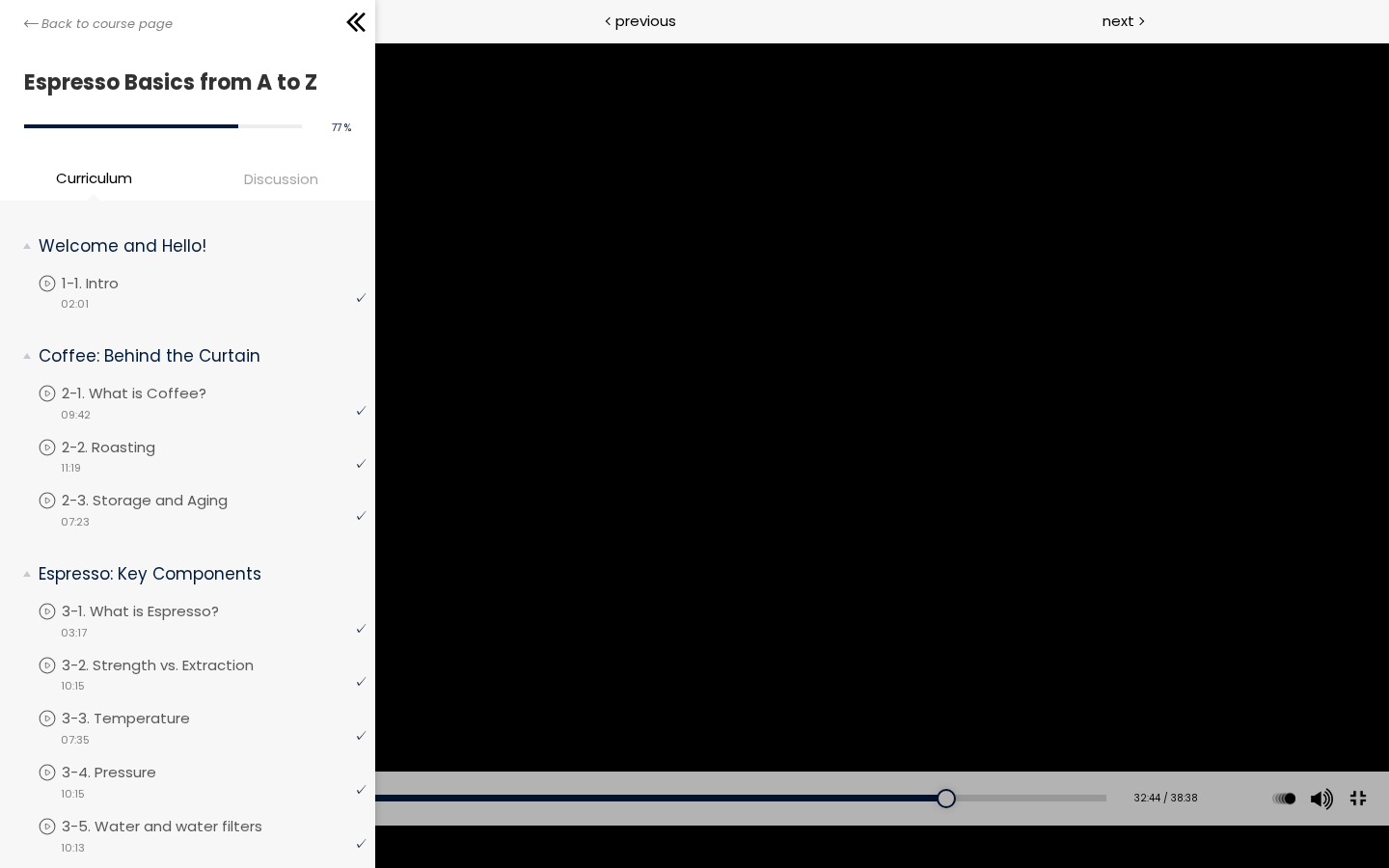 click at bounding box center (694, 434) 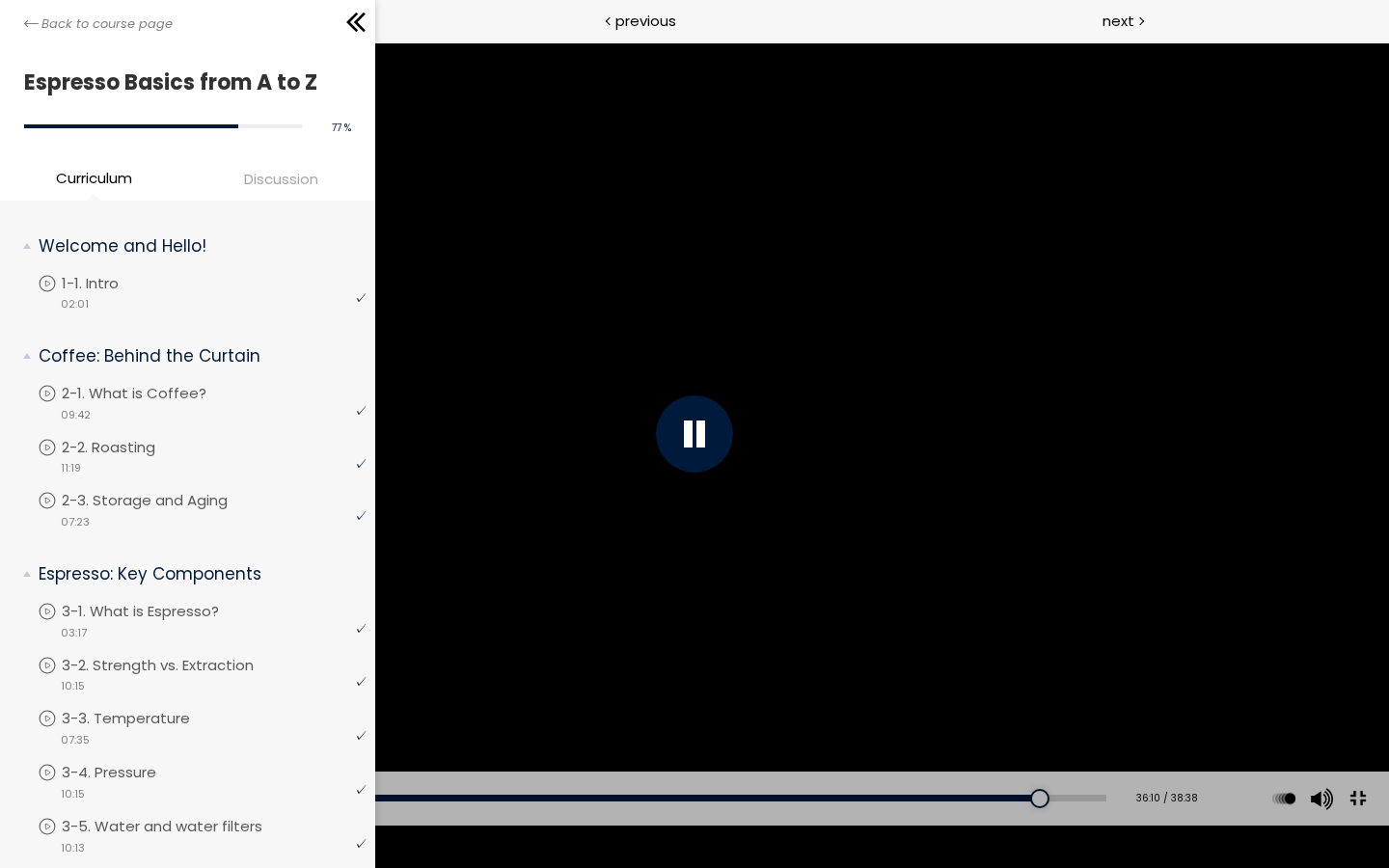 click at bounding box center (694, 434) 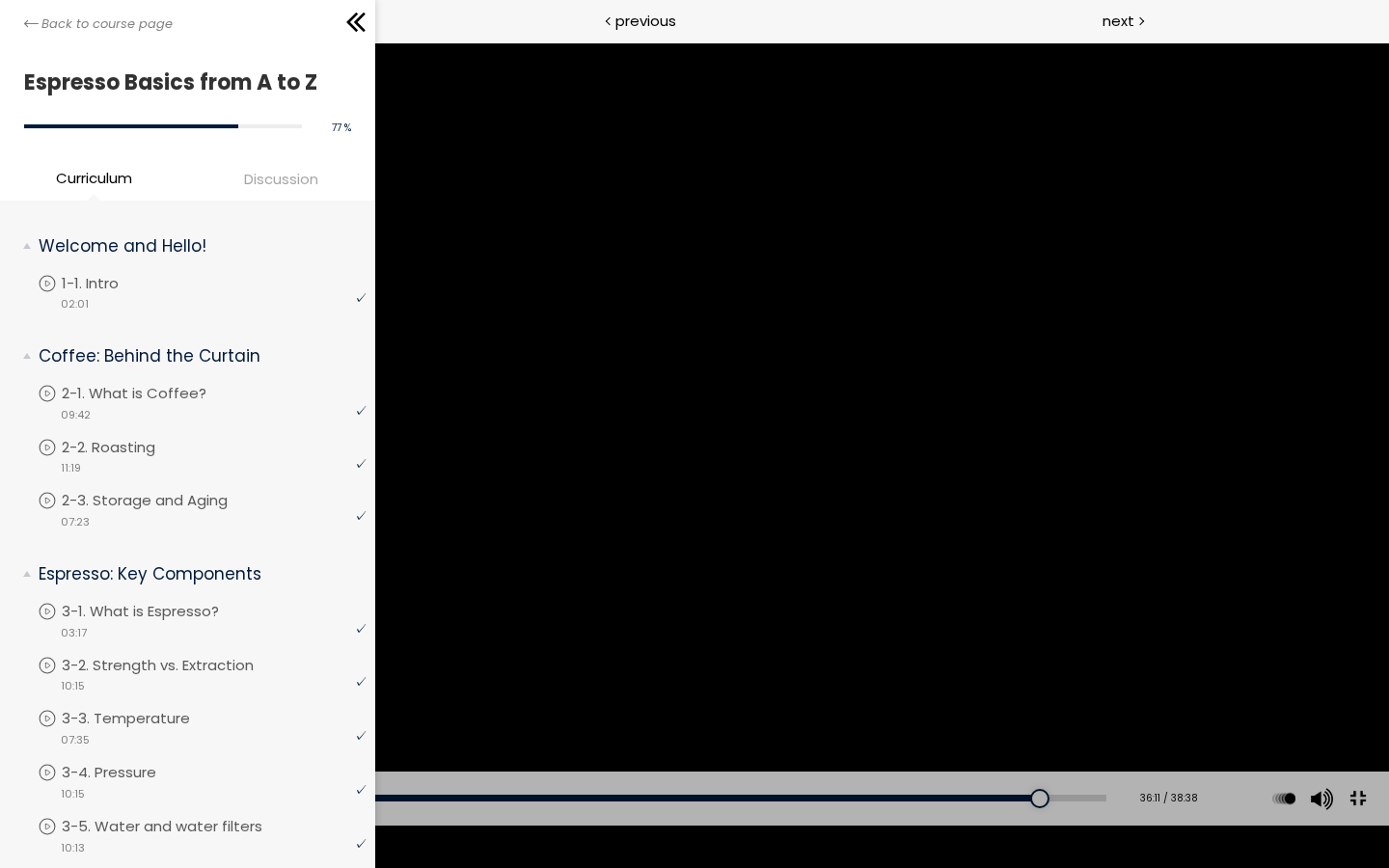 click at bounding box center (694, 434) 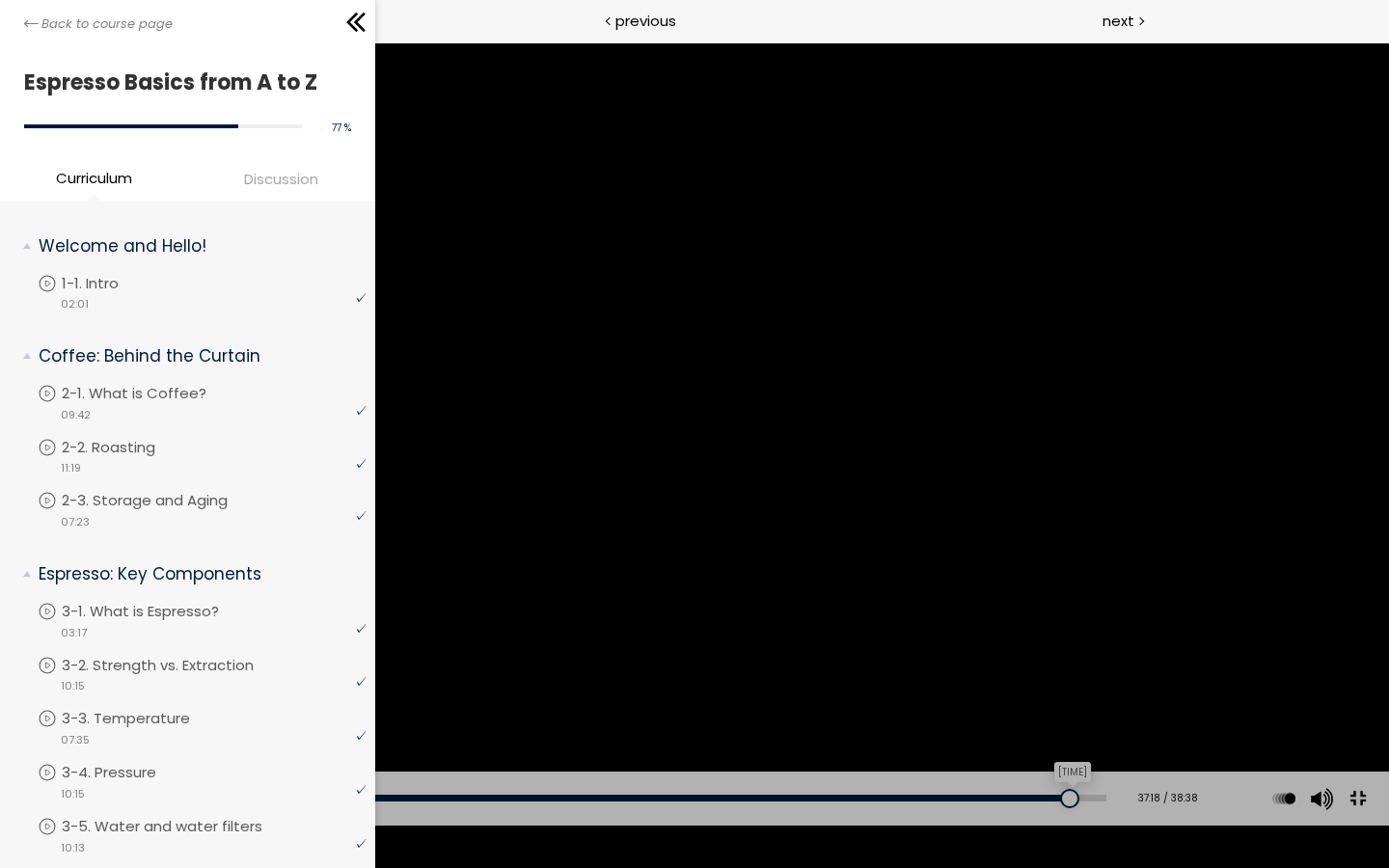 click on "[TIME]" at bounding box center [582, 798] 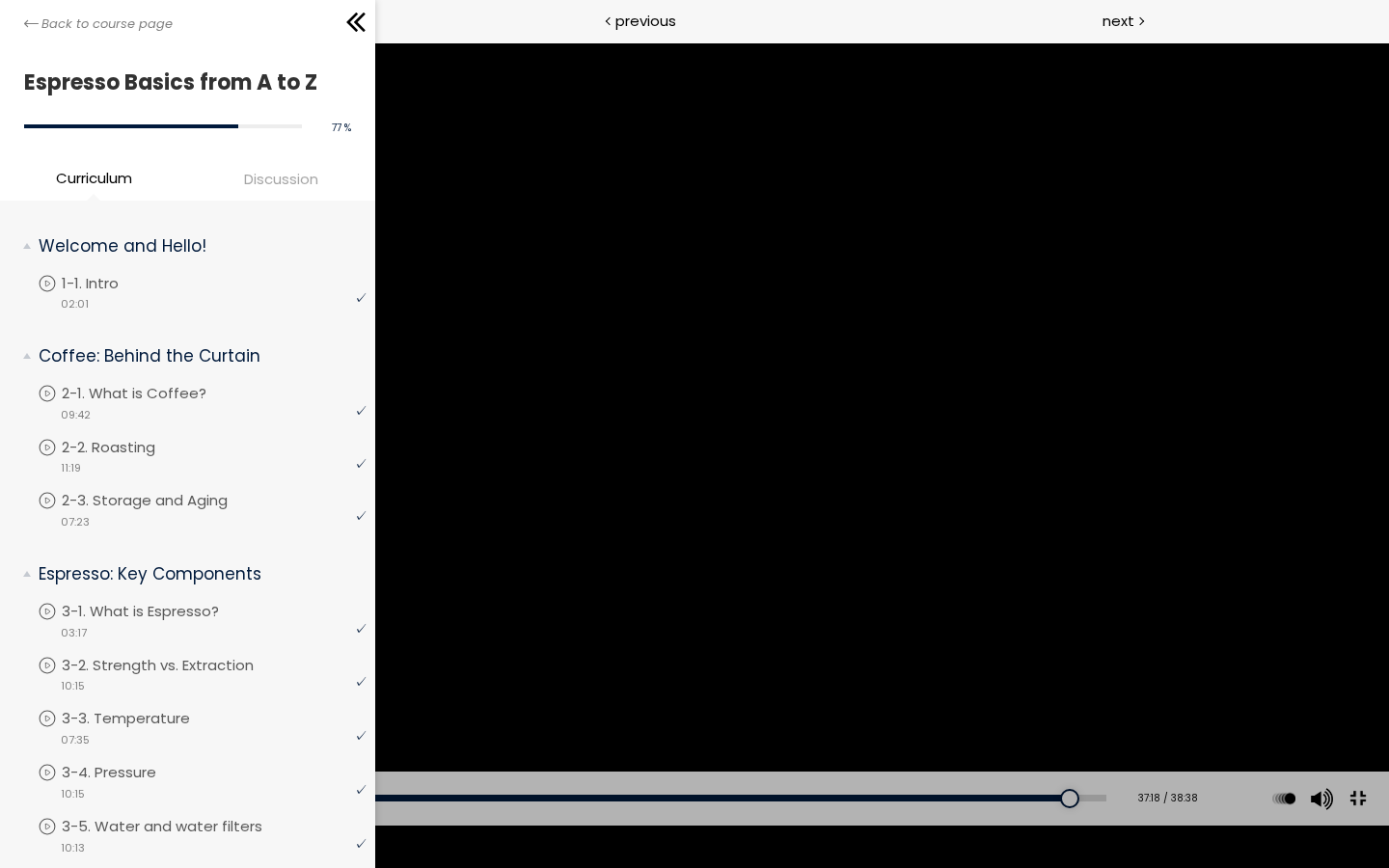 click at bounding box center [694, 434] 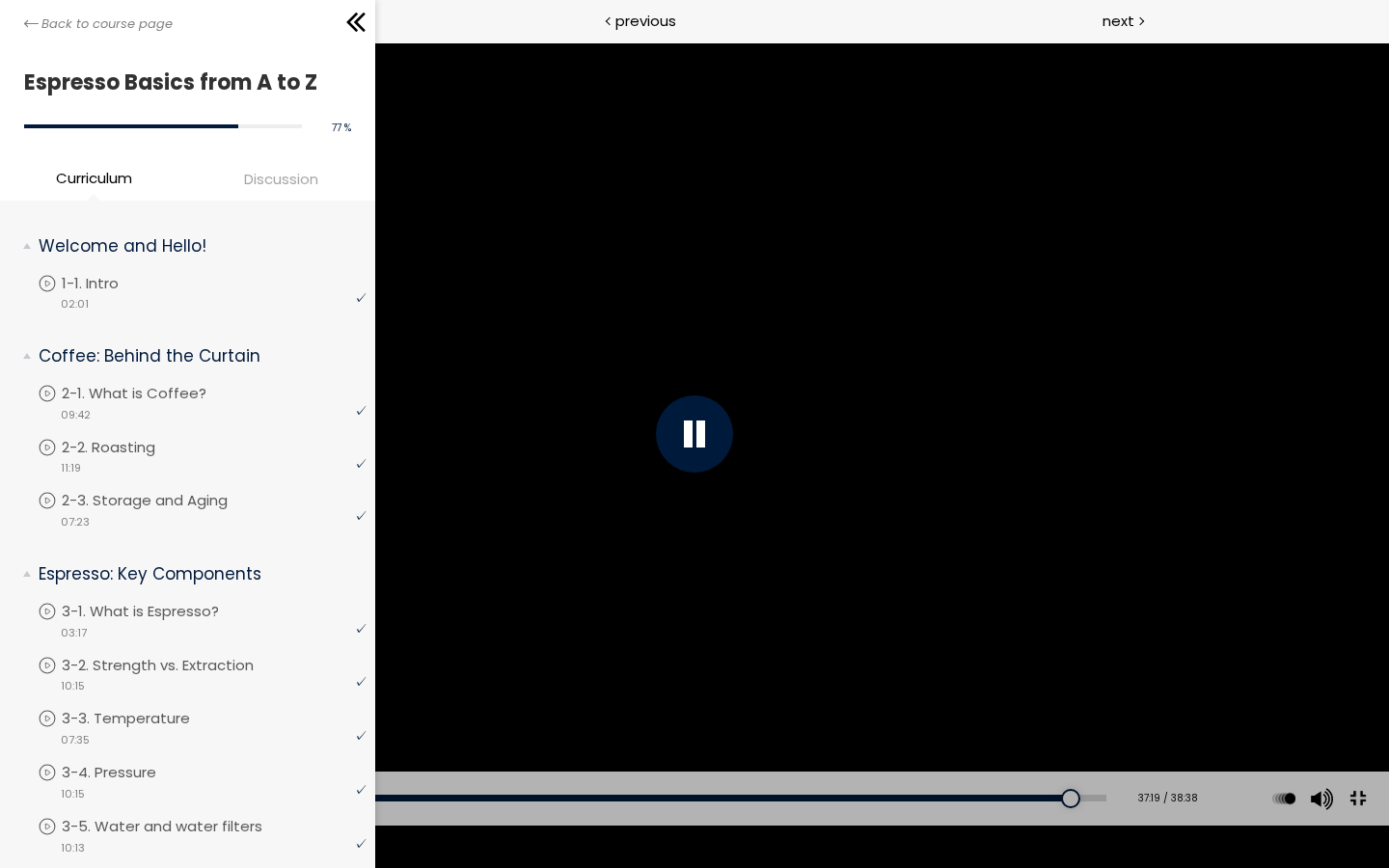 click at bounding box center [694, 434] 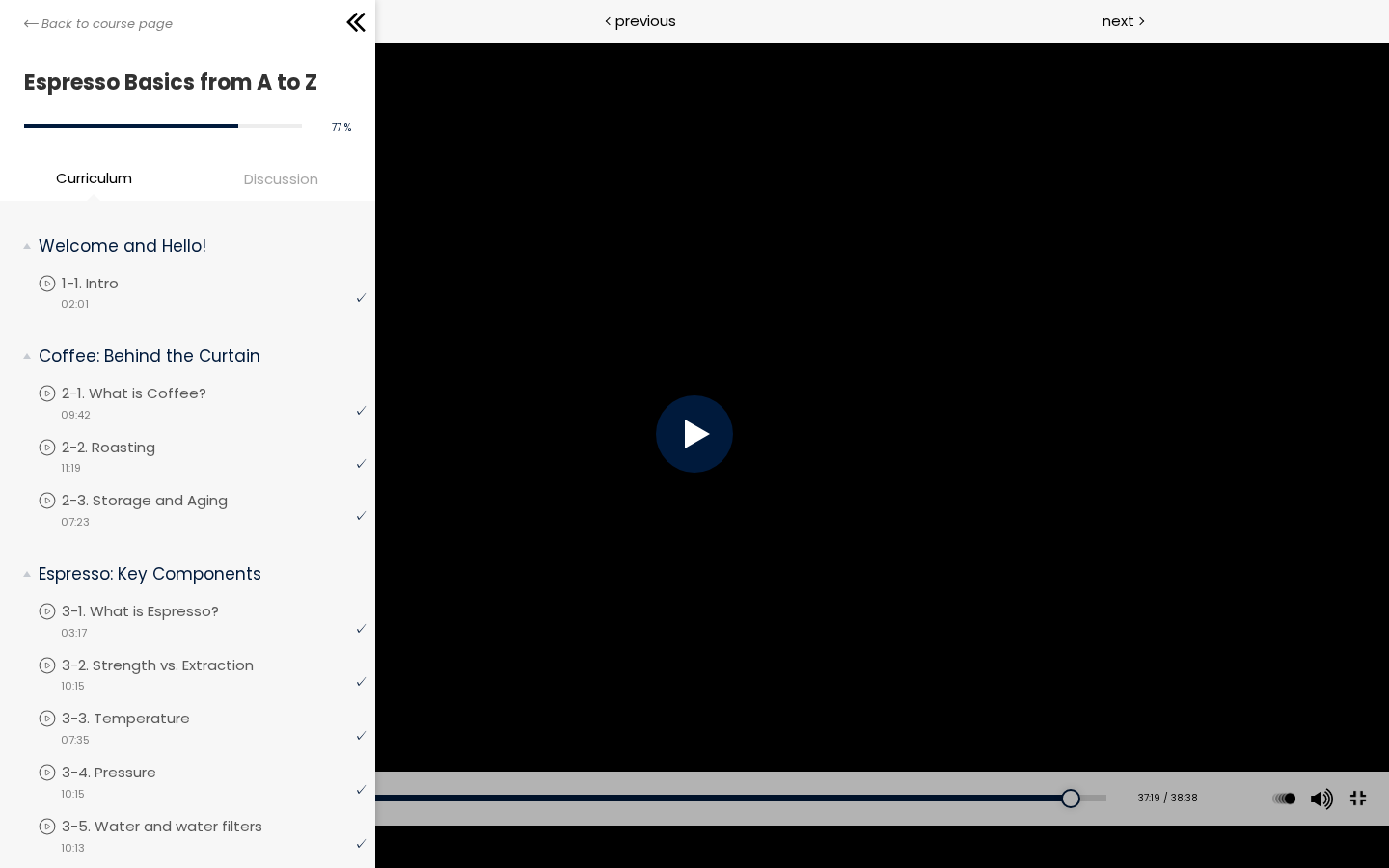 click at bounding box center (694, 434) 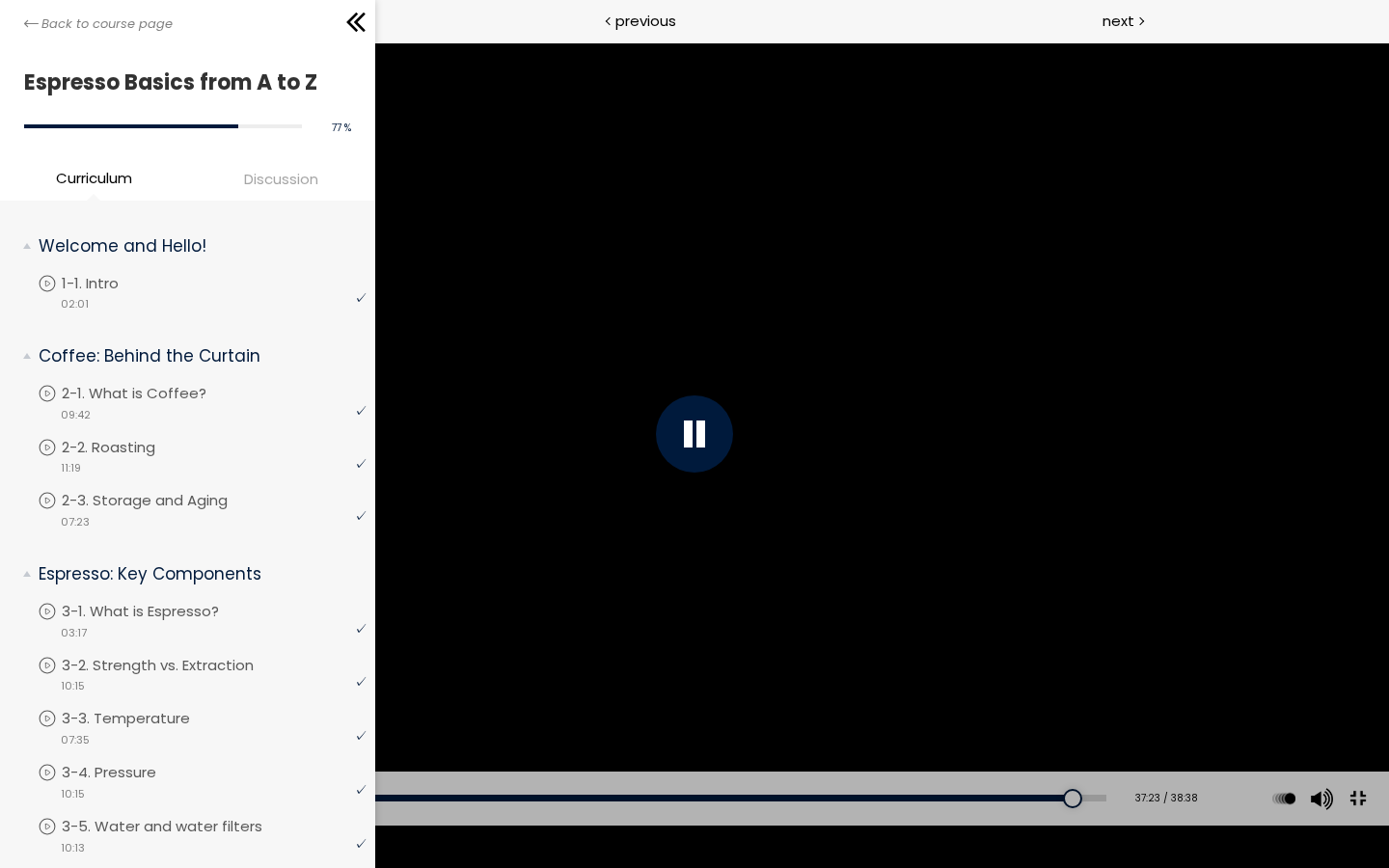 click at bounding box center (694, 434) 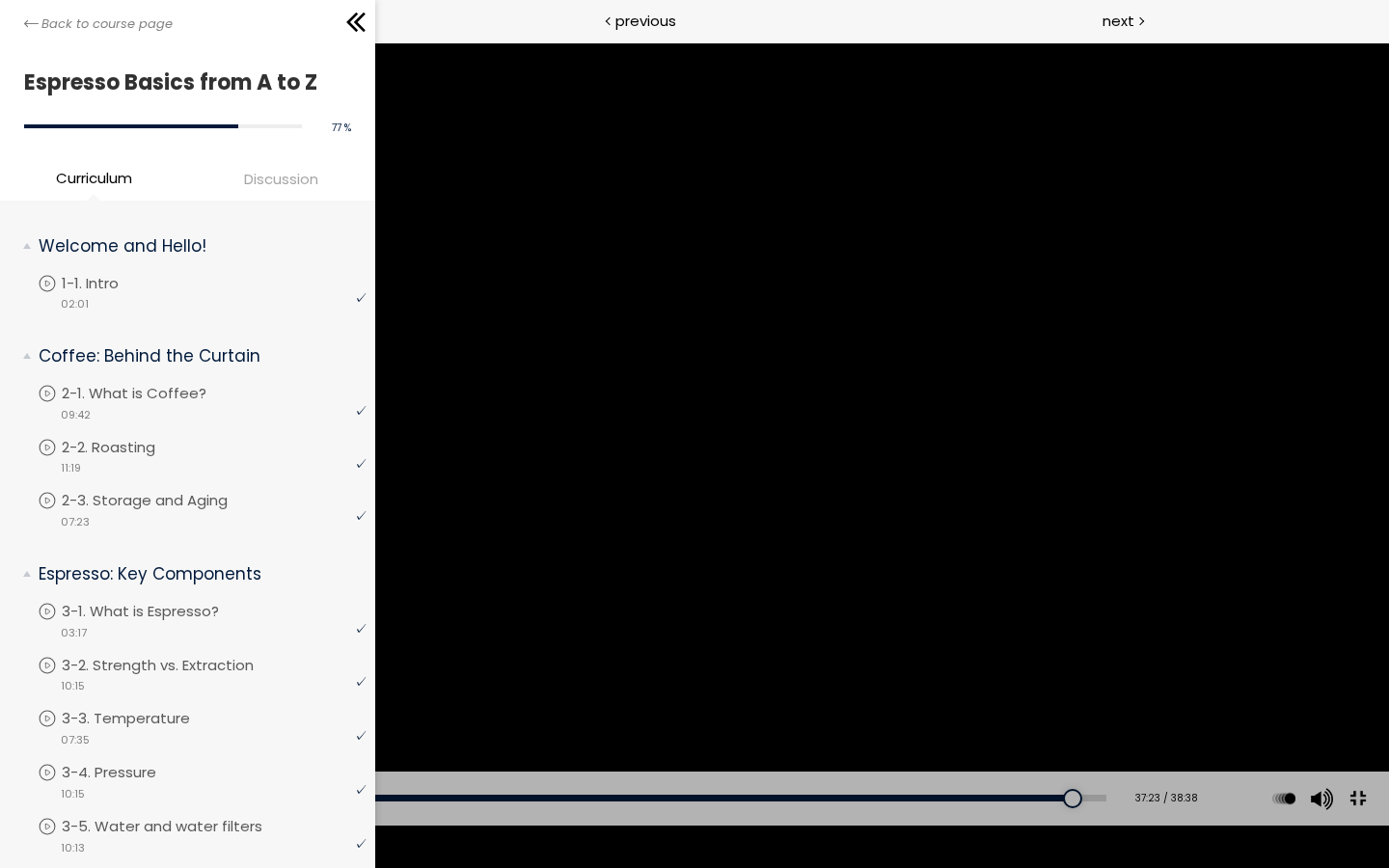 click at bounding box center [694, 434] 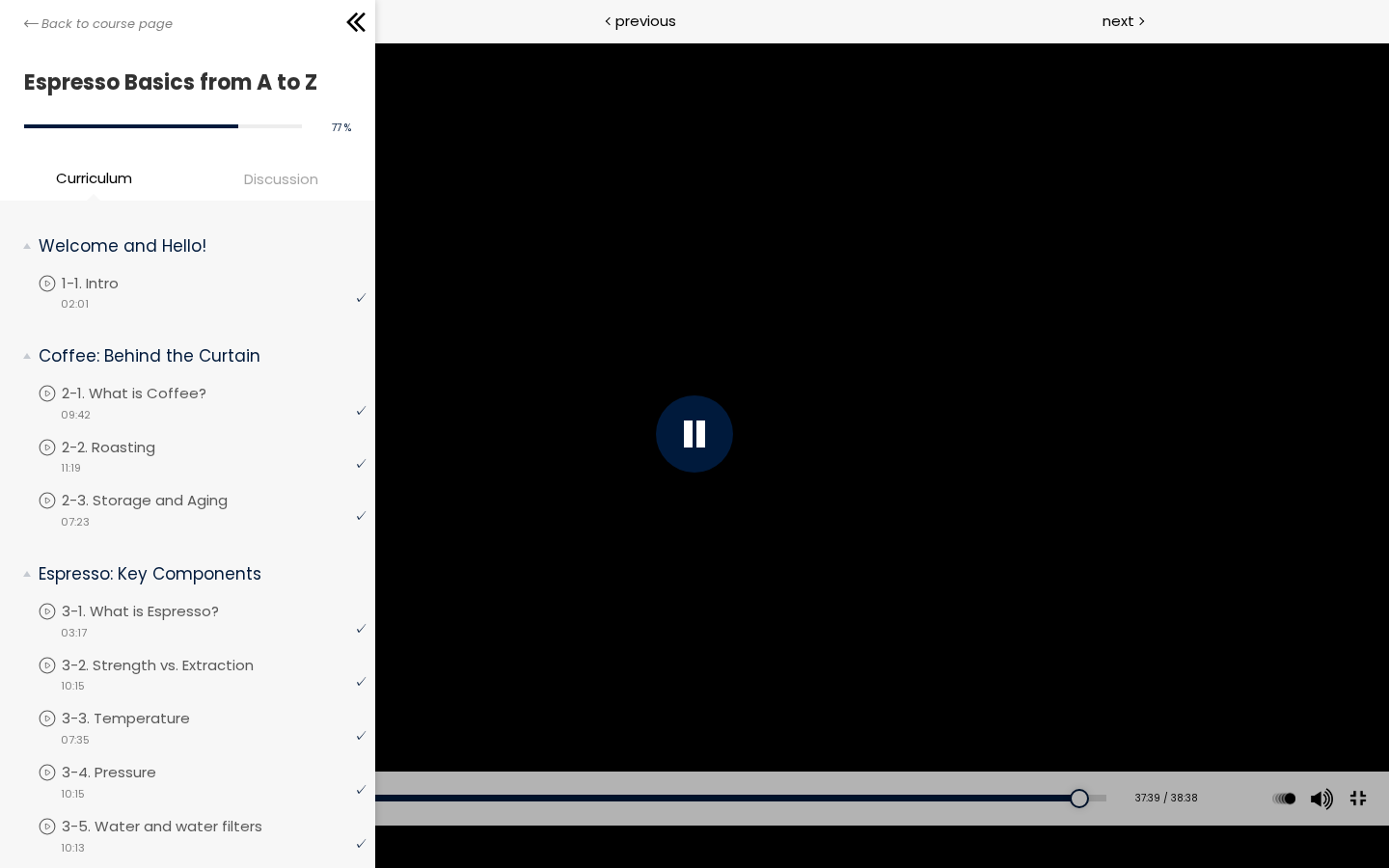 click at bounding box center [694, 434] 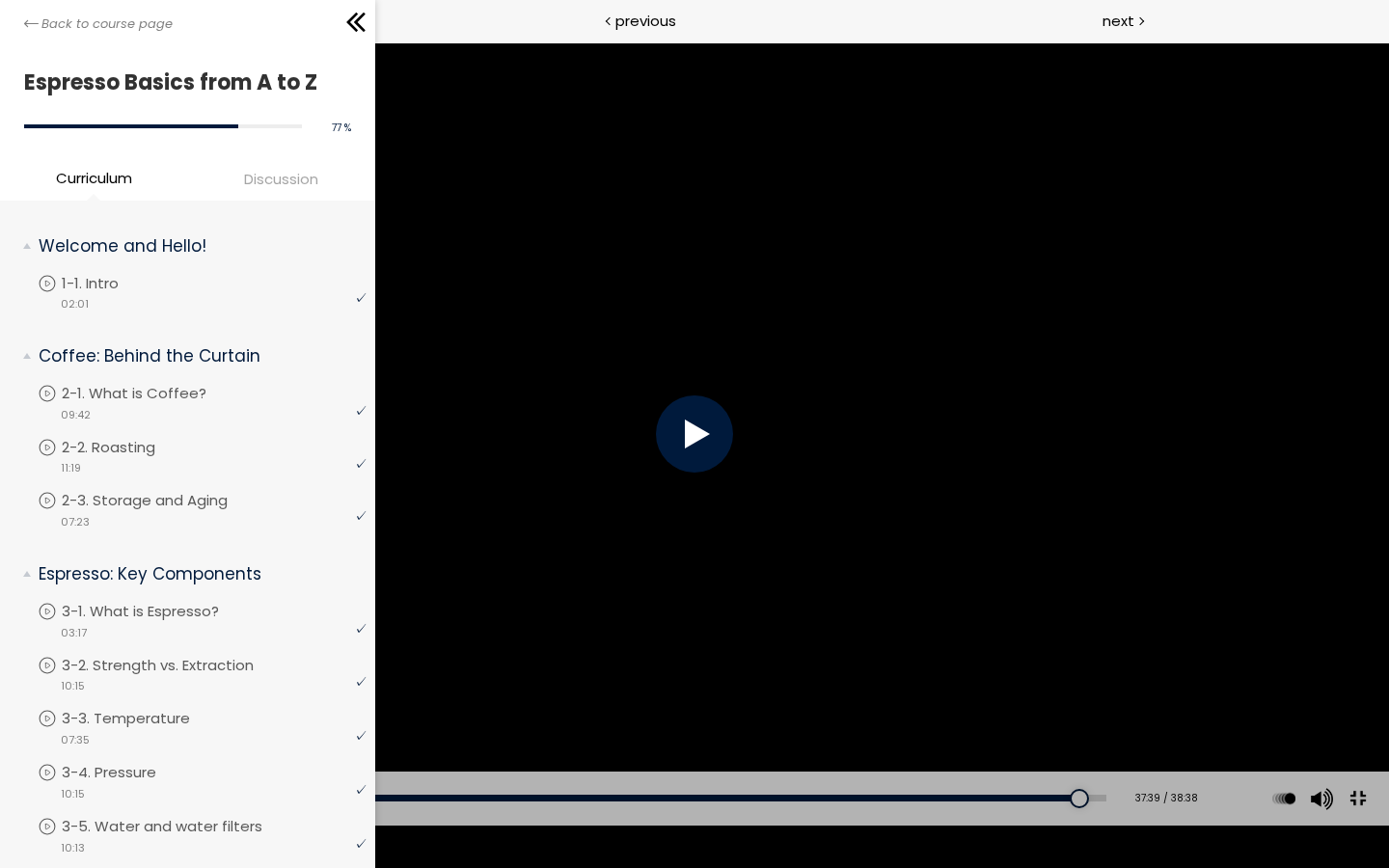click on "Add chapter
36:15" at bounding box center [582, 799] 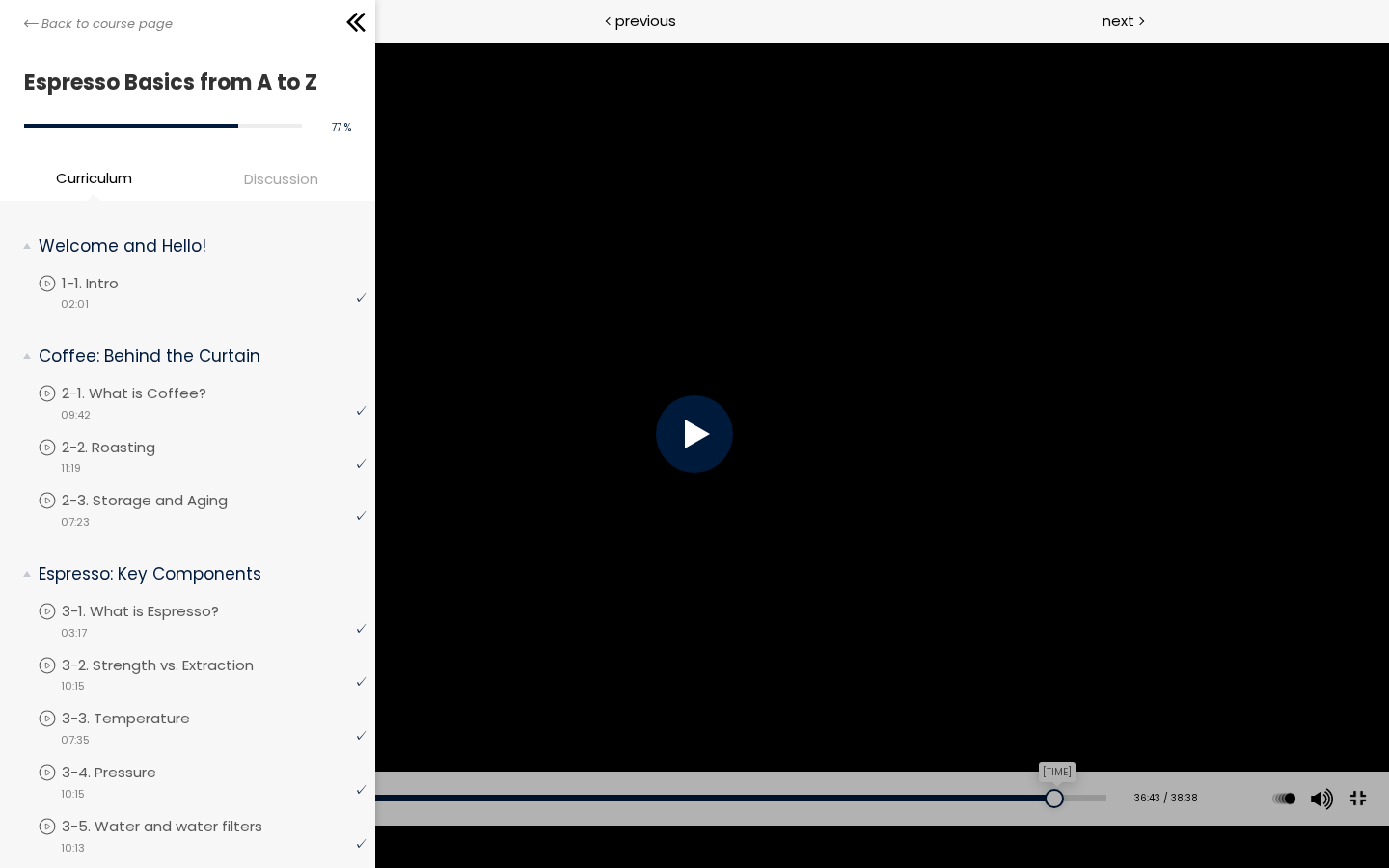 click on "[TIME]" at bounding box center (582, 798) 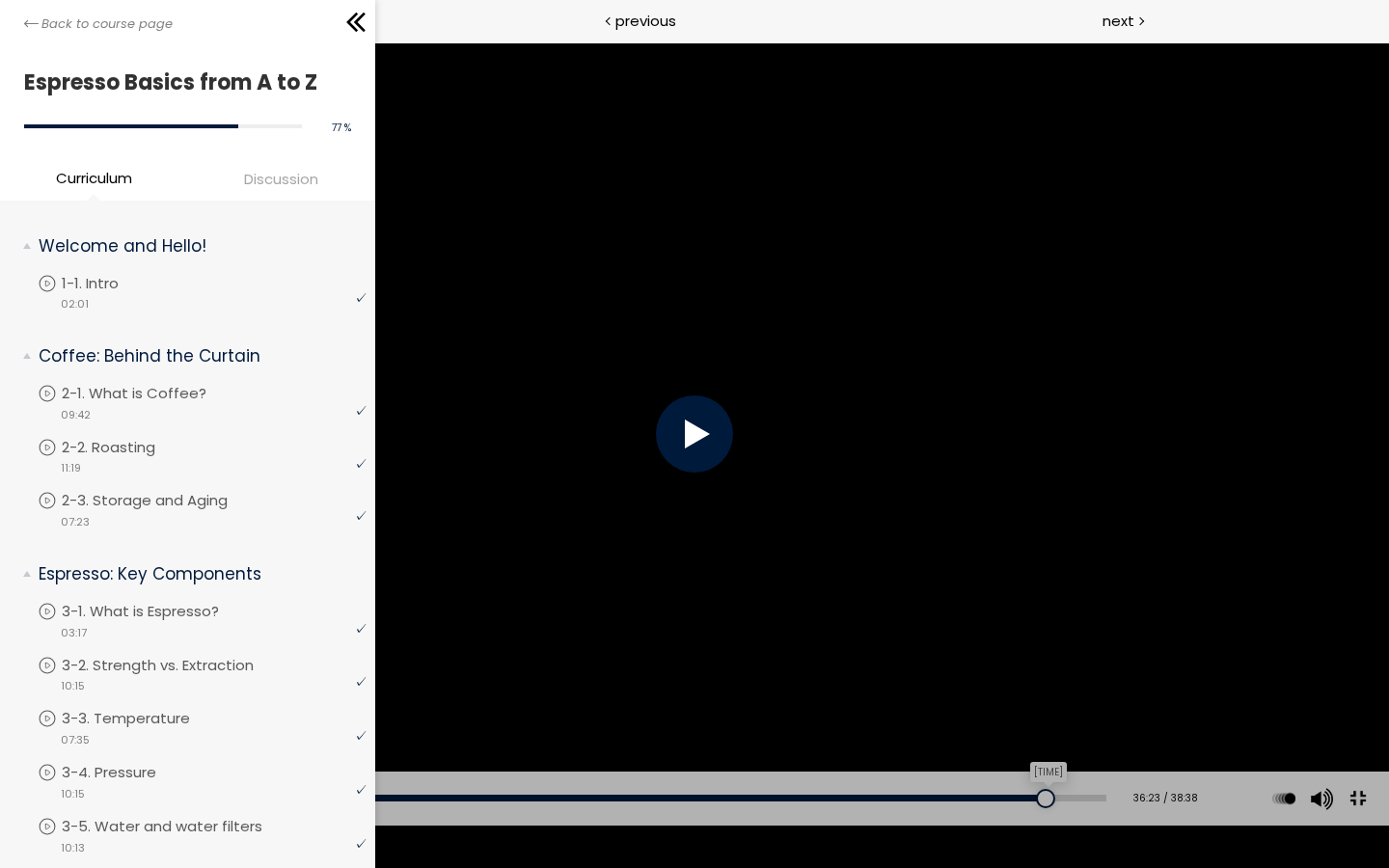 click on "[TIME]" at bounding box center (582, 798) 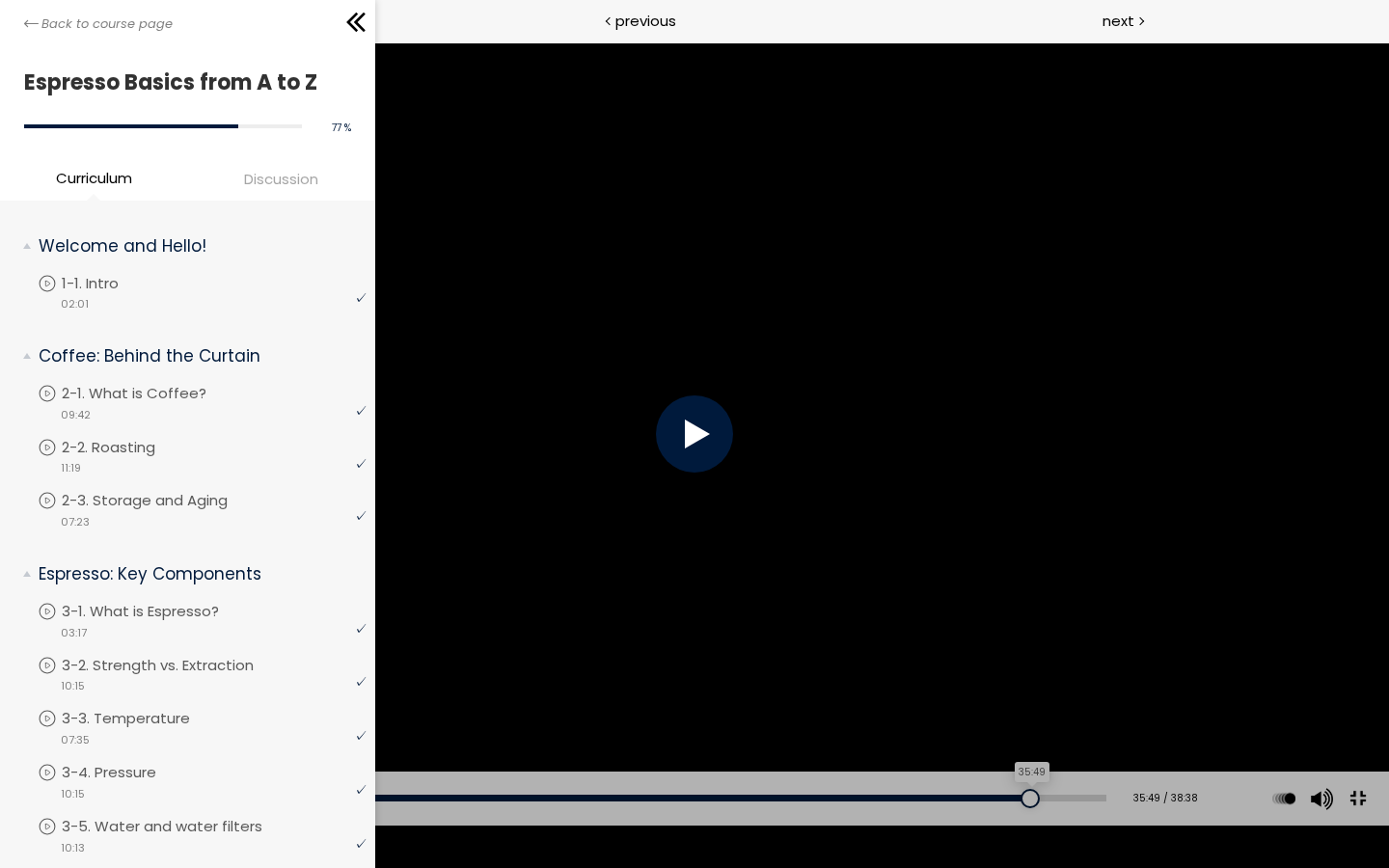 click at bounding box center (1030, 799) 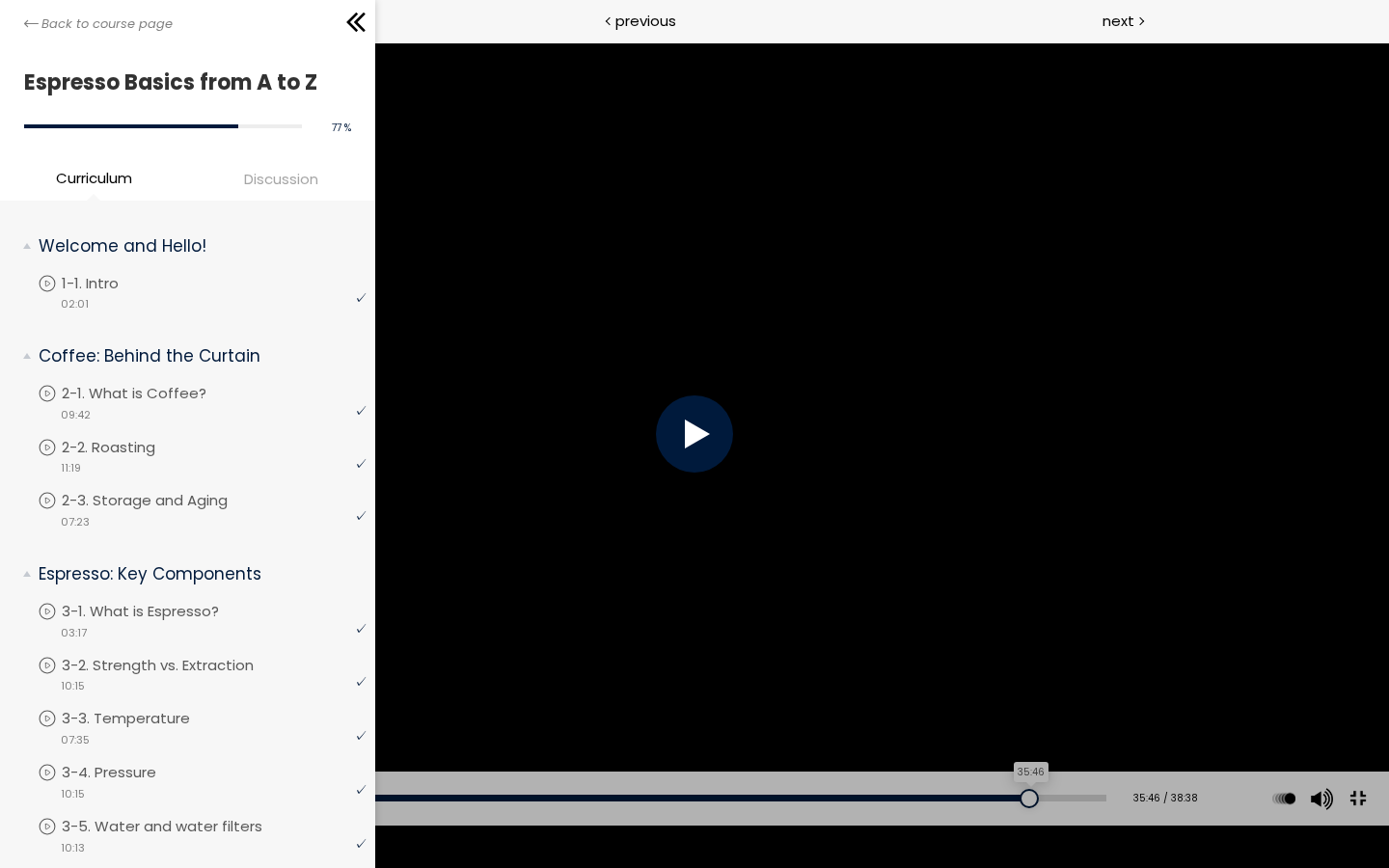 click at bounding box center (1029, 799) 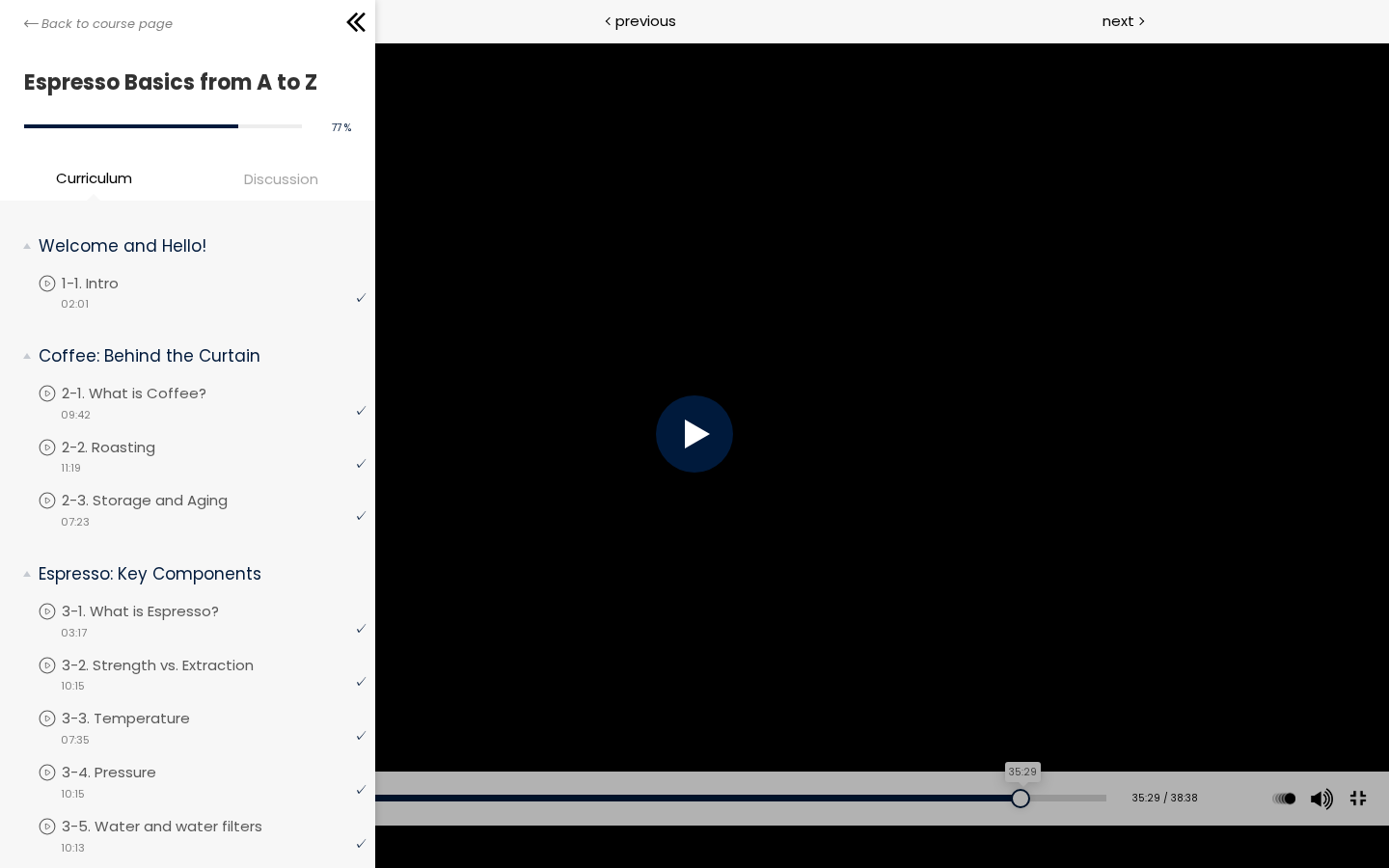 click at bounding box center (1021, 799) 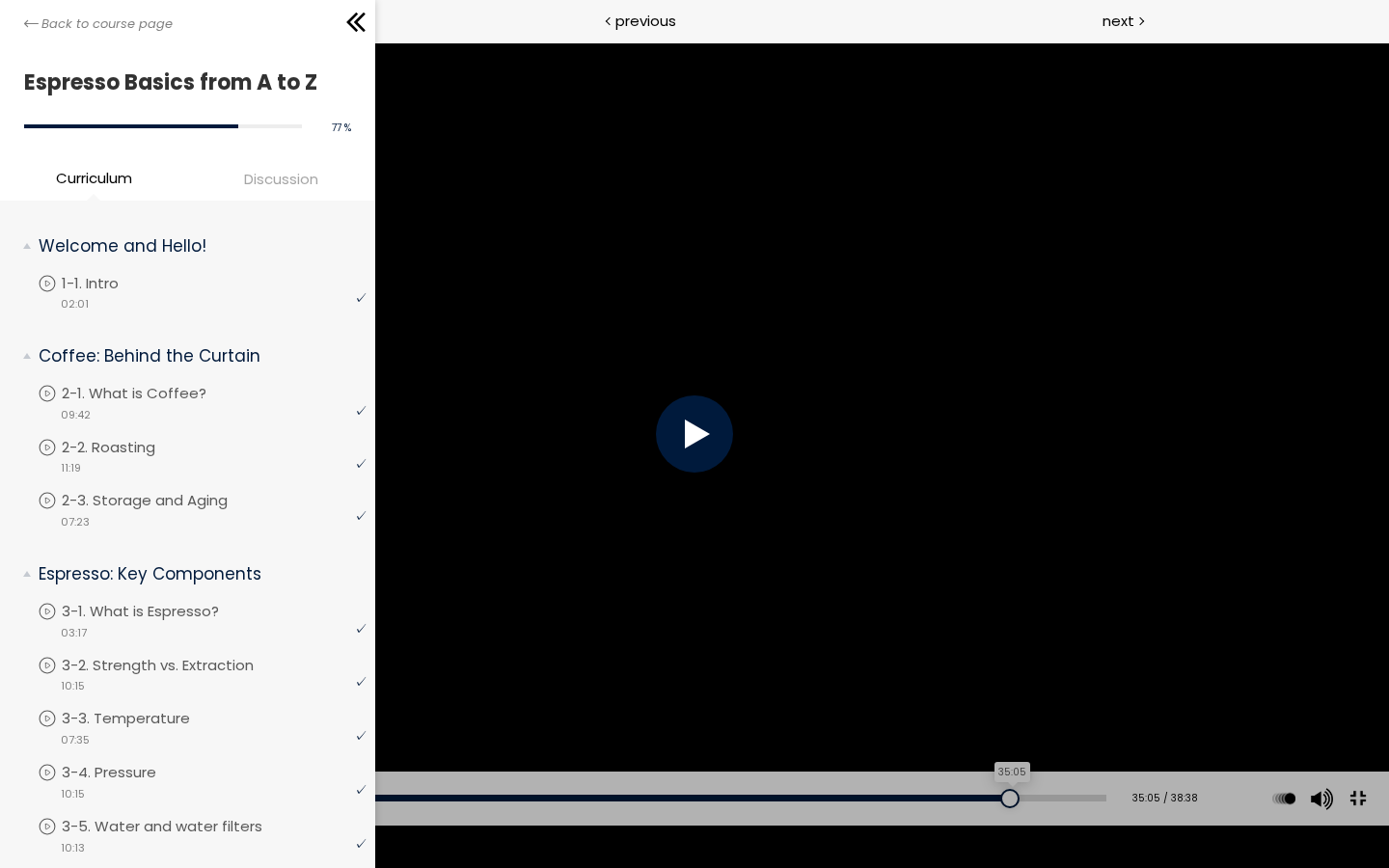 click on "35:05" at bounding box center (582, 798) 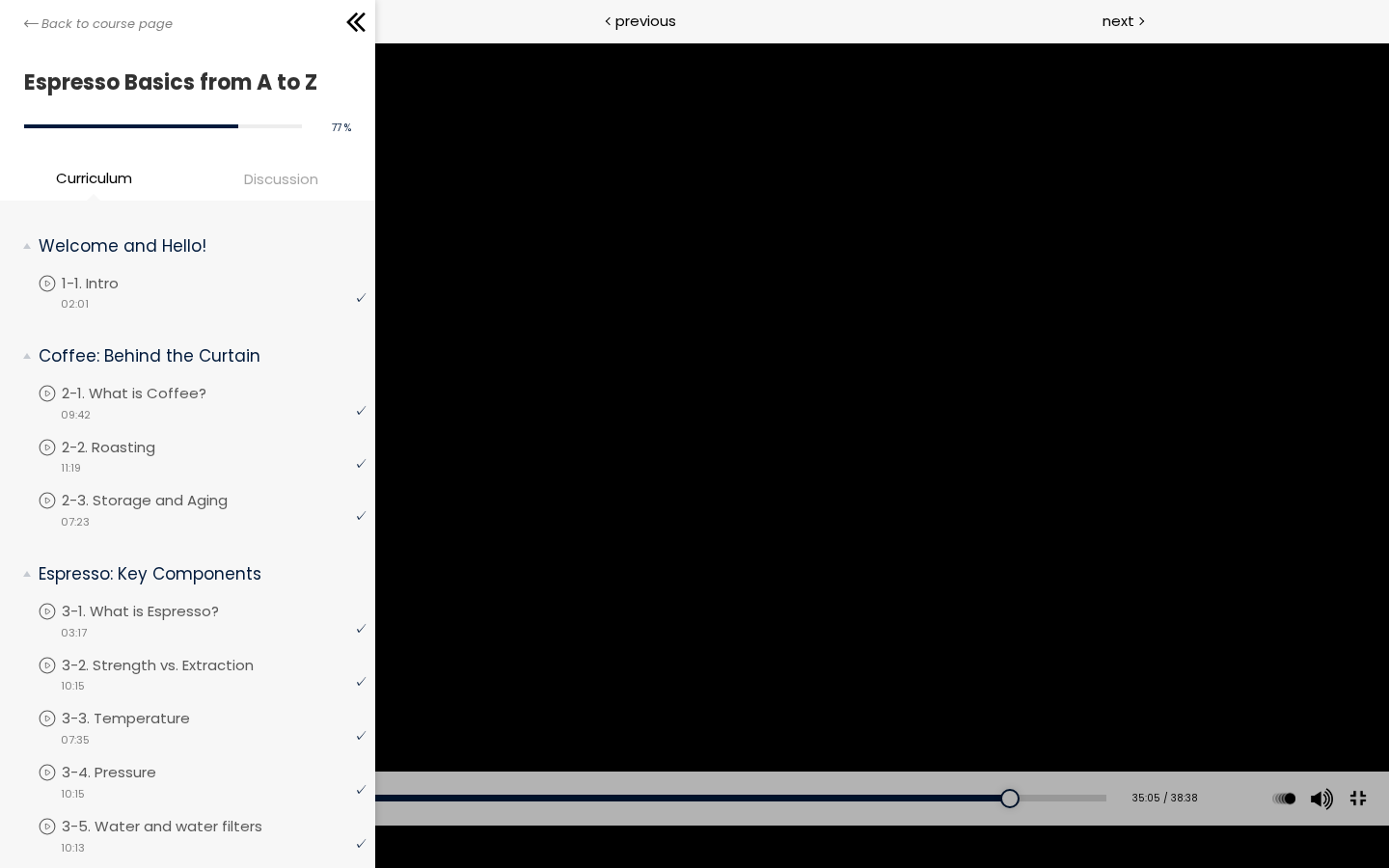 click on "Add chapter
36:32" at bounding box center (582, 799) 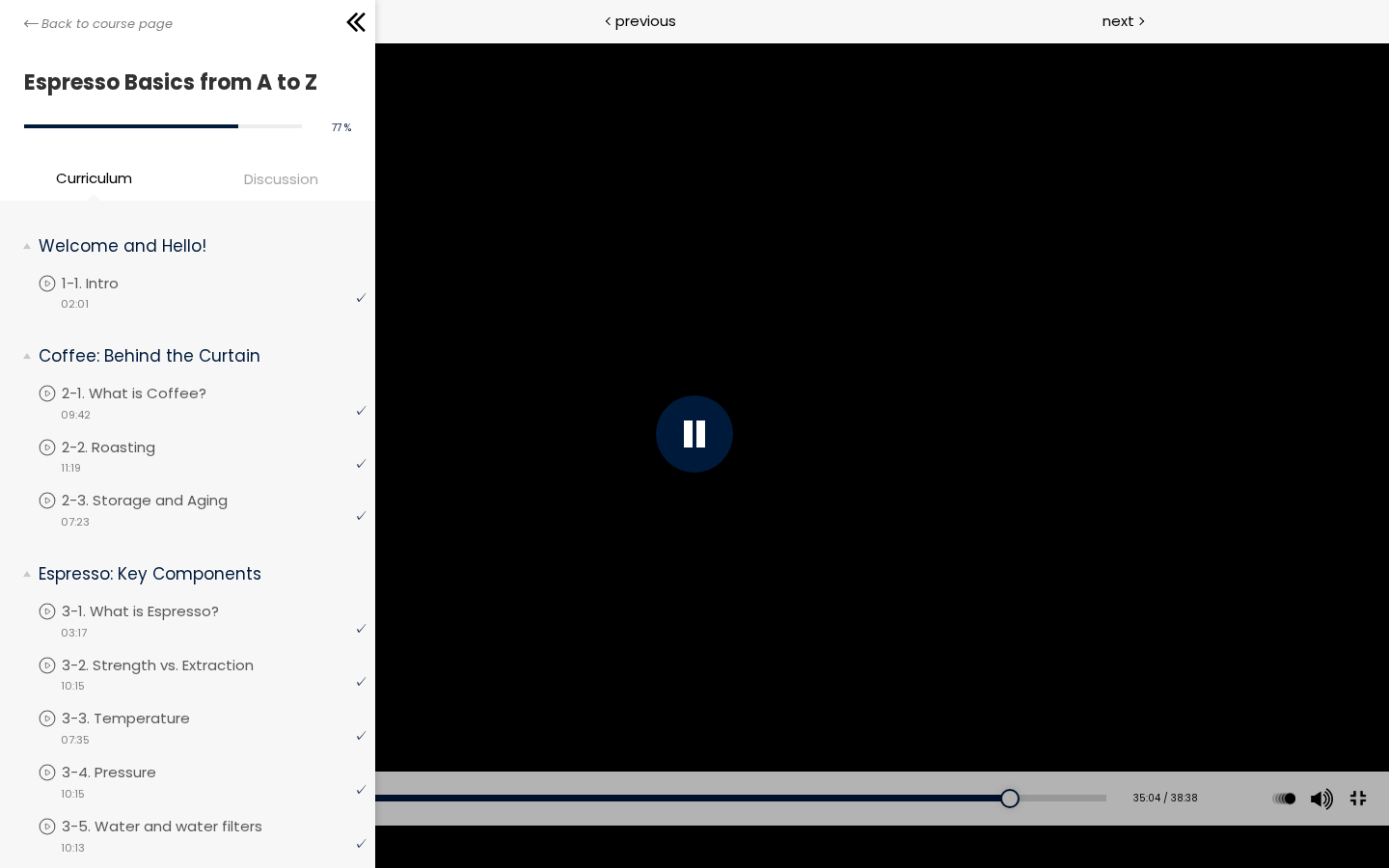 click at bounding box center (694, 434) 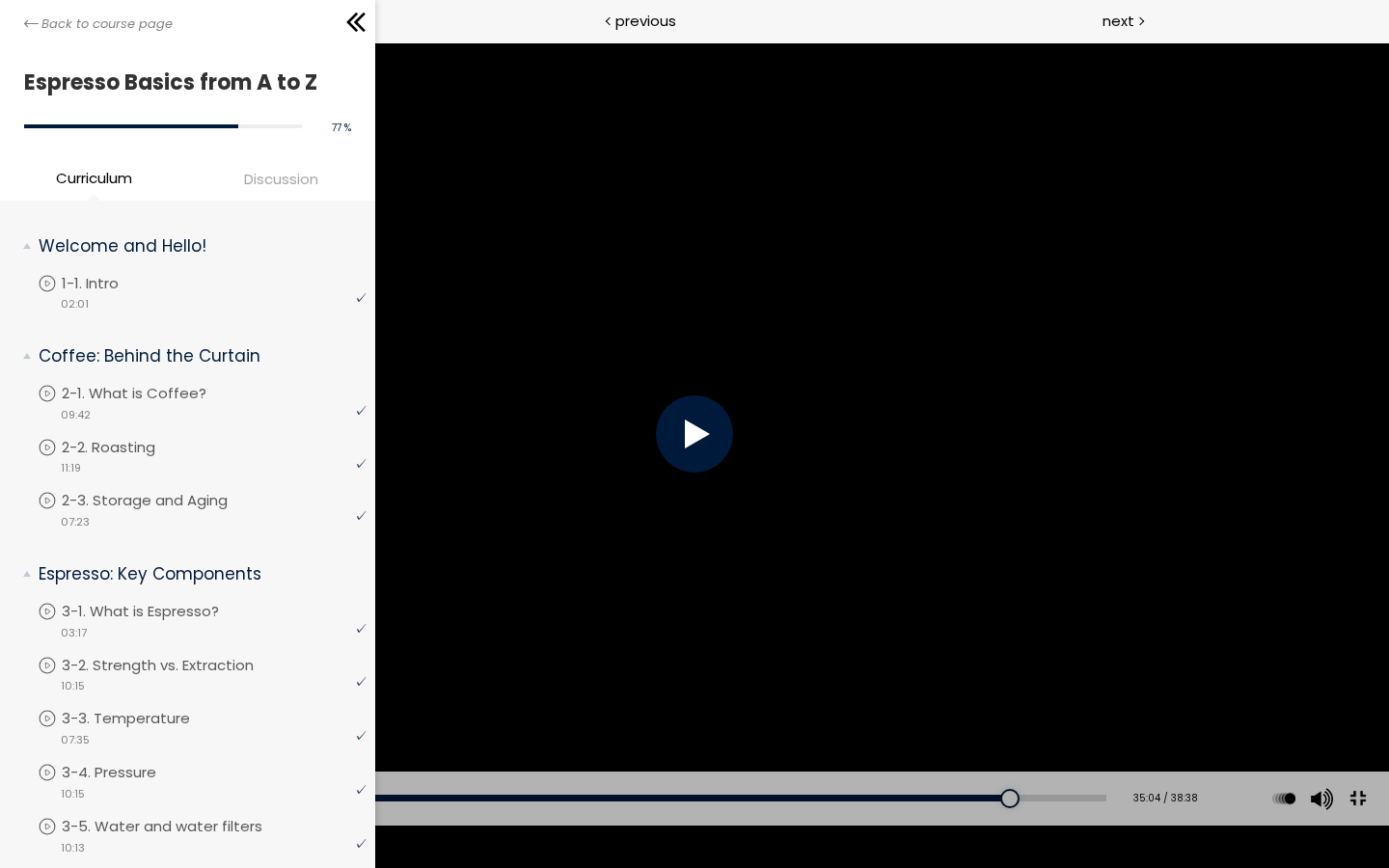 click at bounding box center [694, 434] 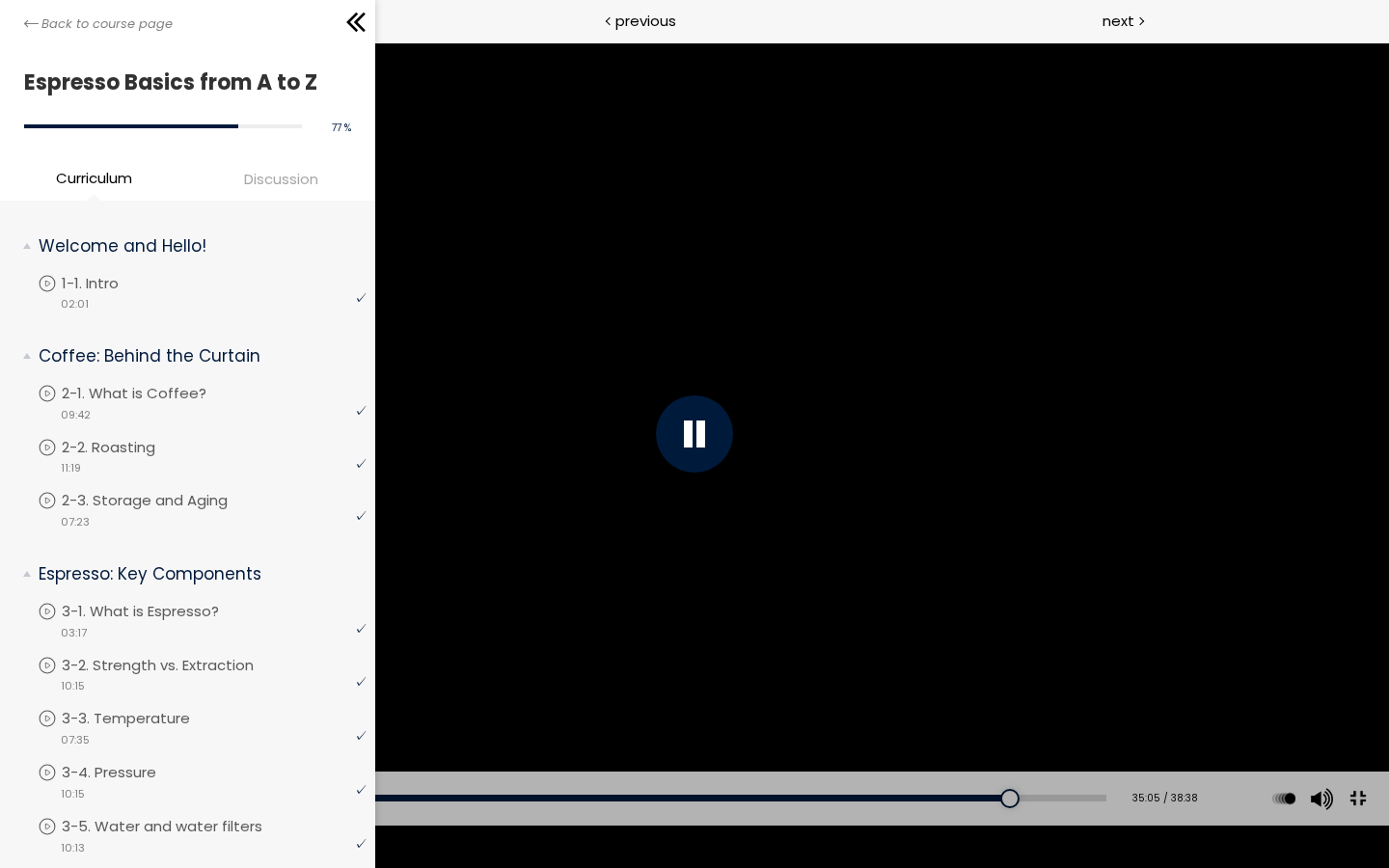 click at bounding box center (694, 434) 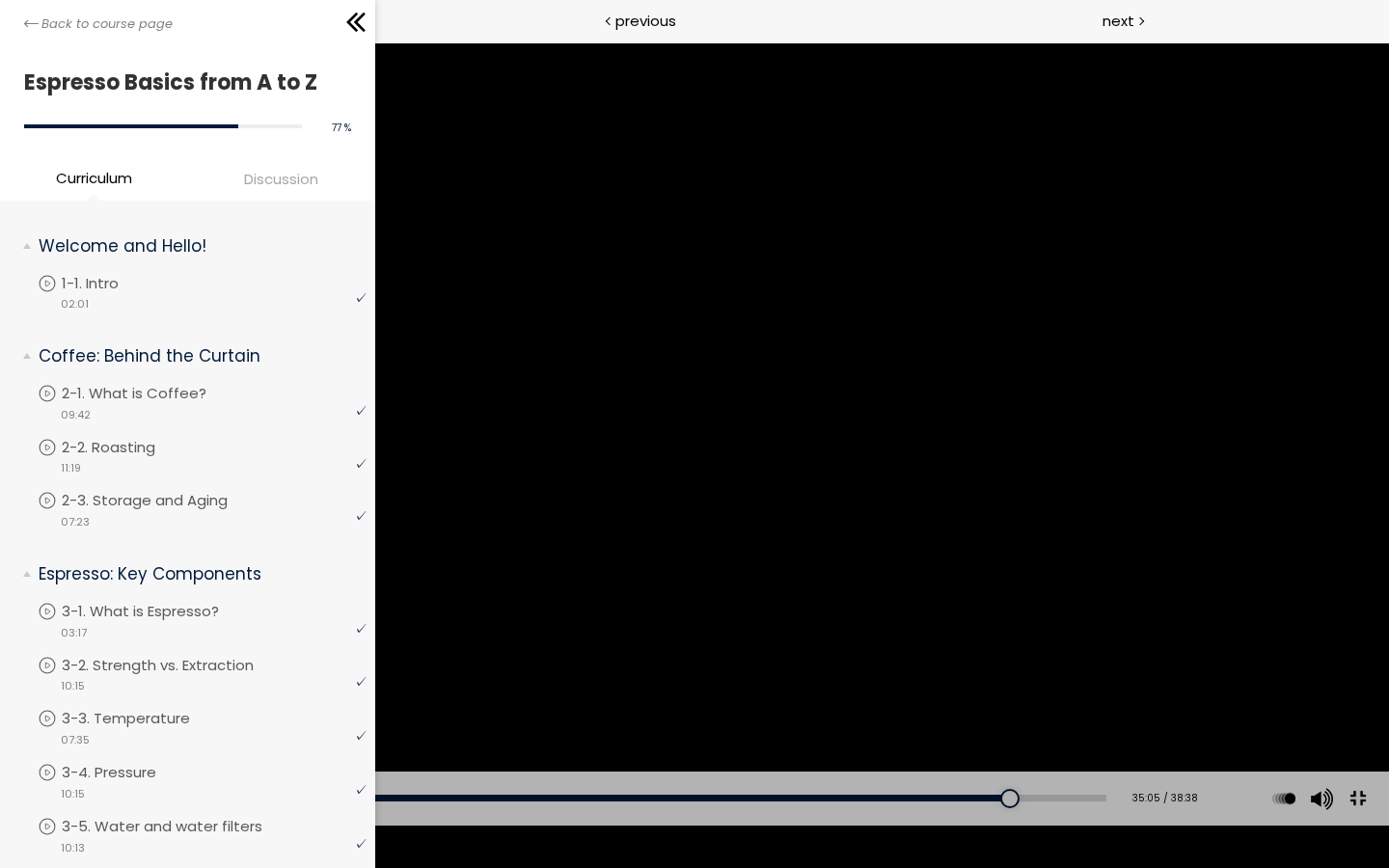 click at bounding box center (694, 434) 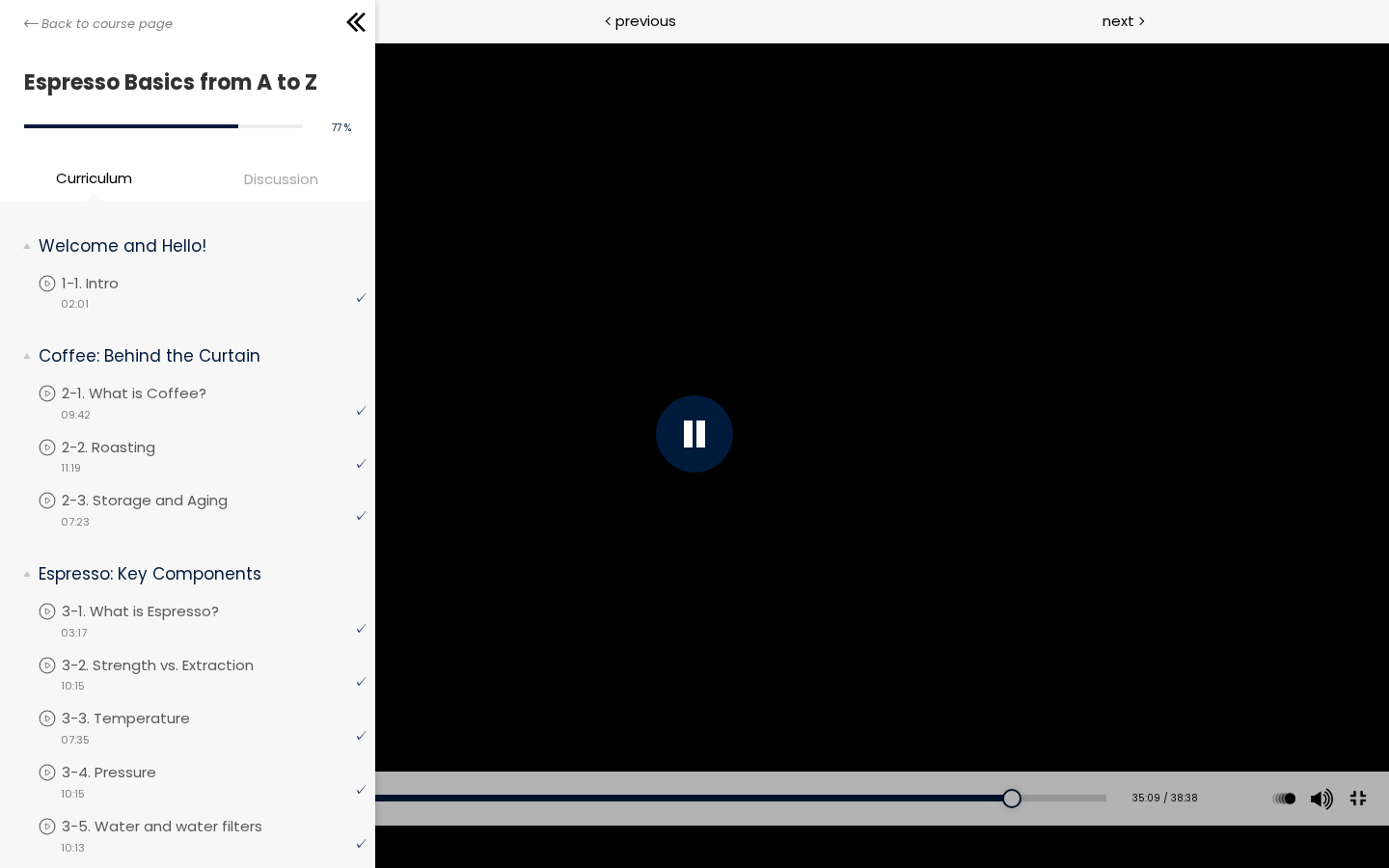 click at bounding box center [694, 434] 